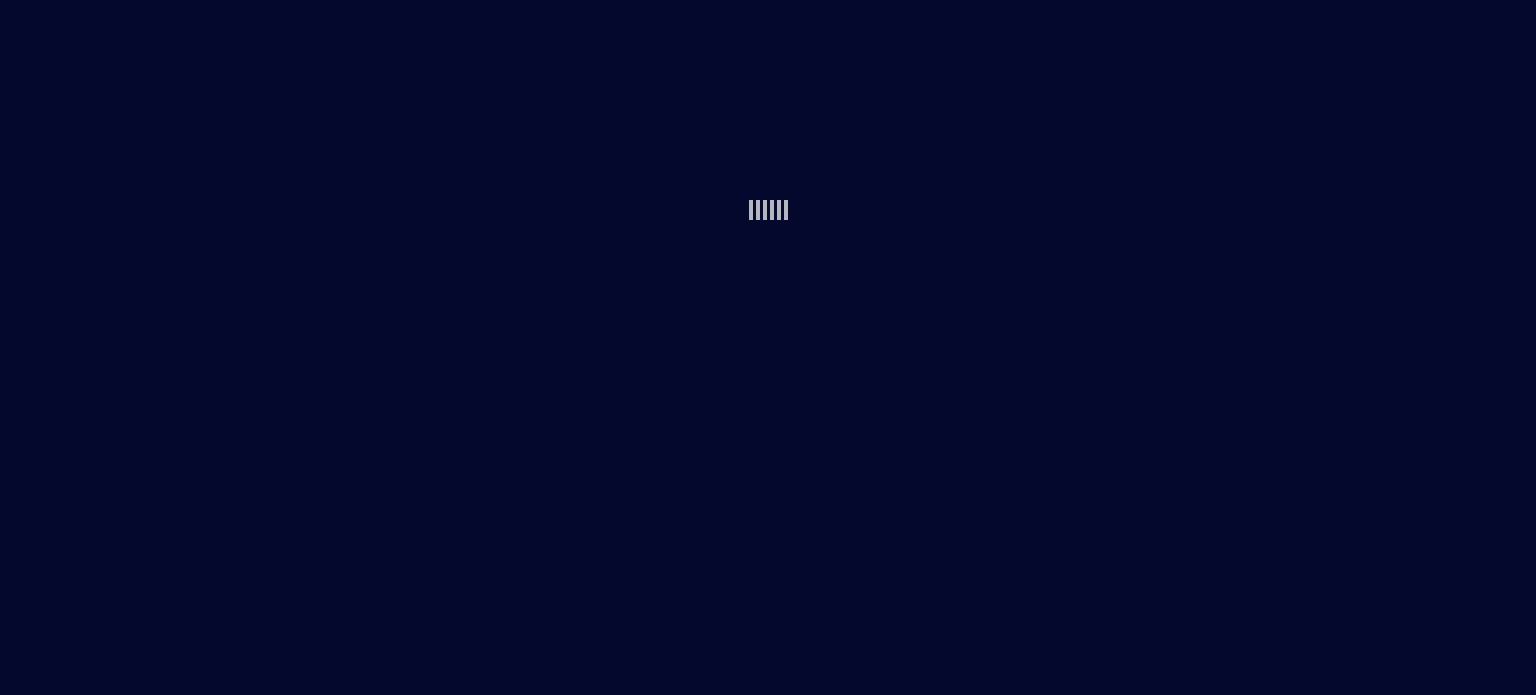 scroll, scrollTop: 0, scrollLeft: 0, axis: both 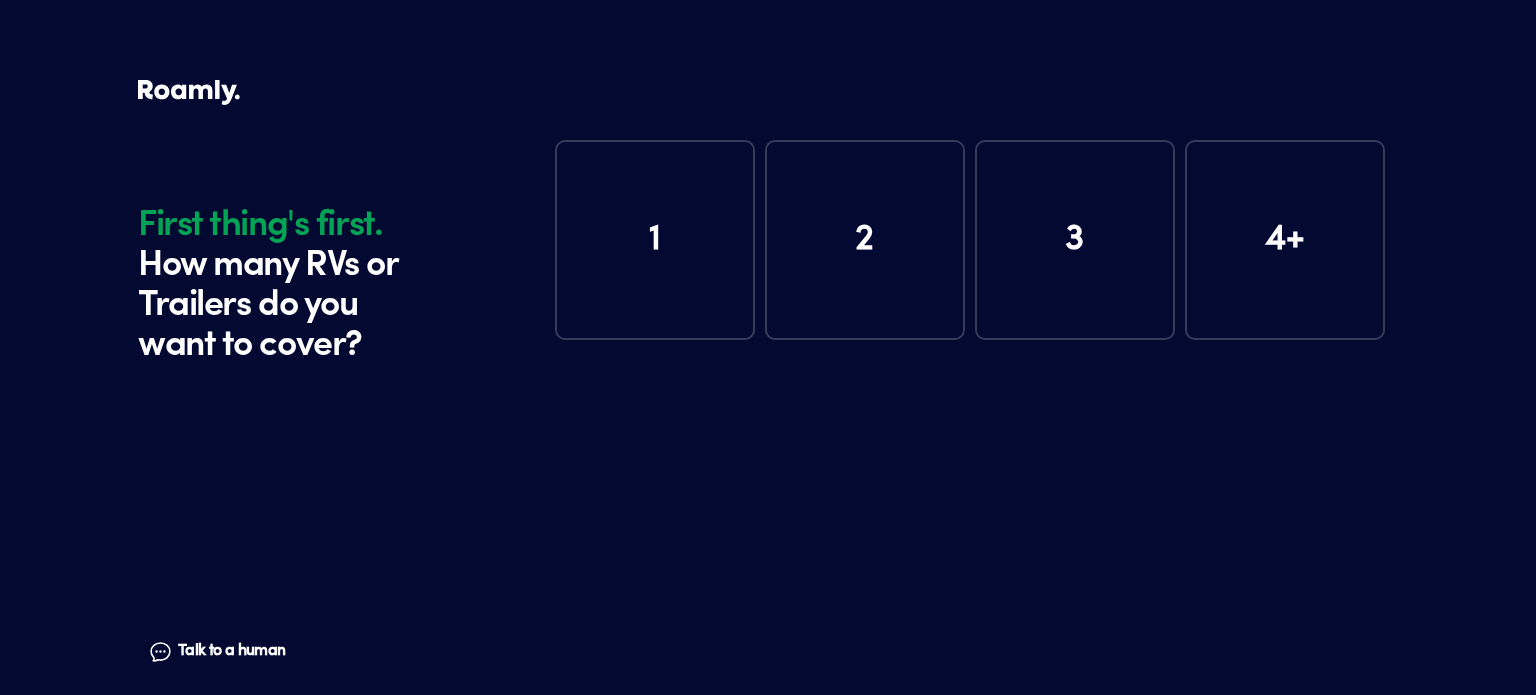 click on "1" at bounding box center (655, 240) 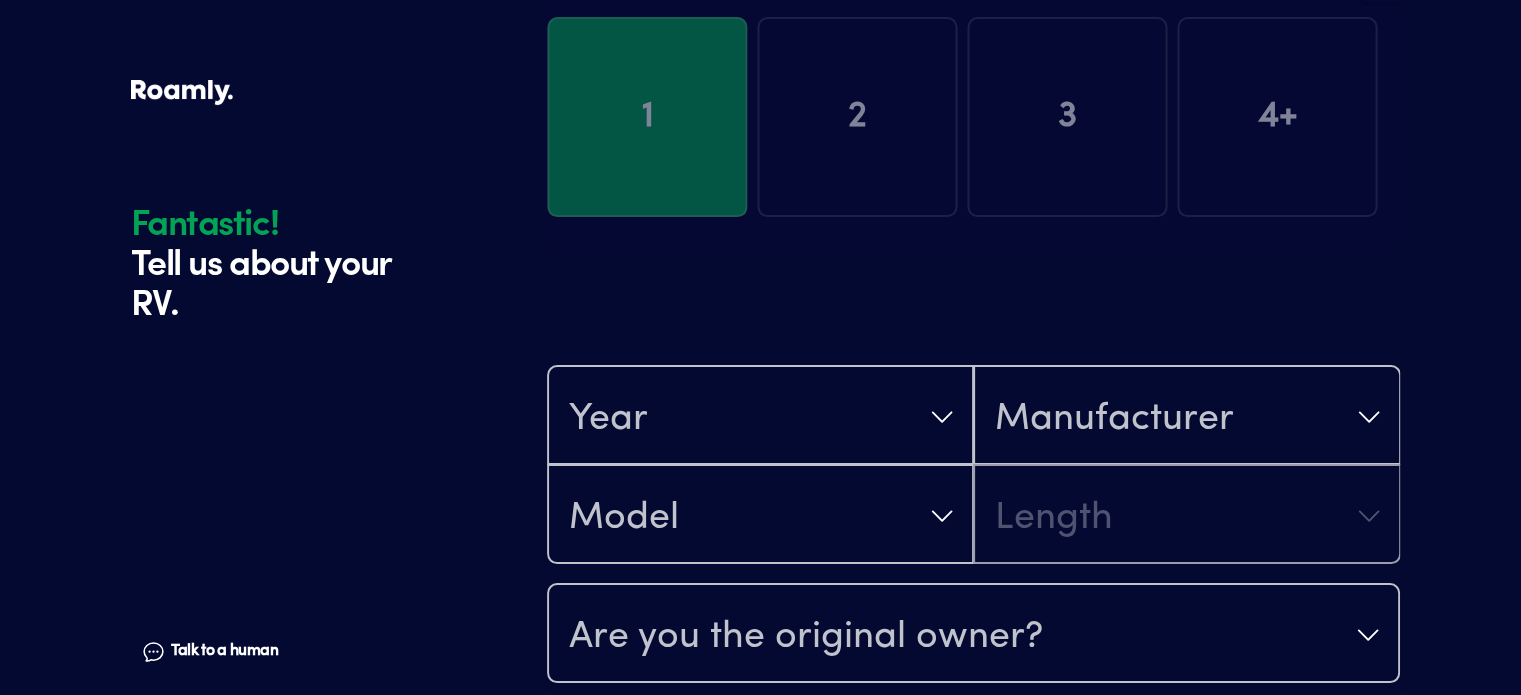 scroll, scrollTop: 390, scrollLeft: 0, axis: vertical 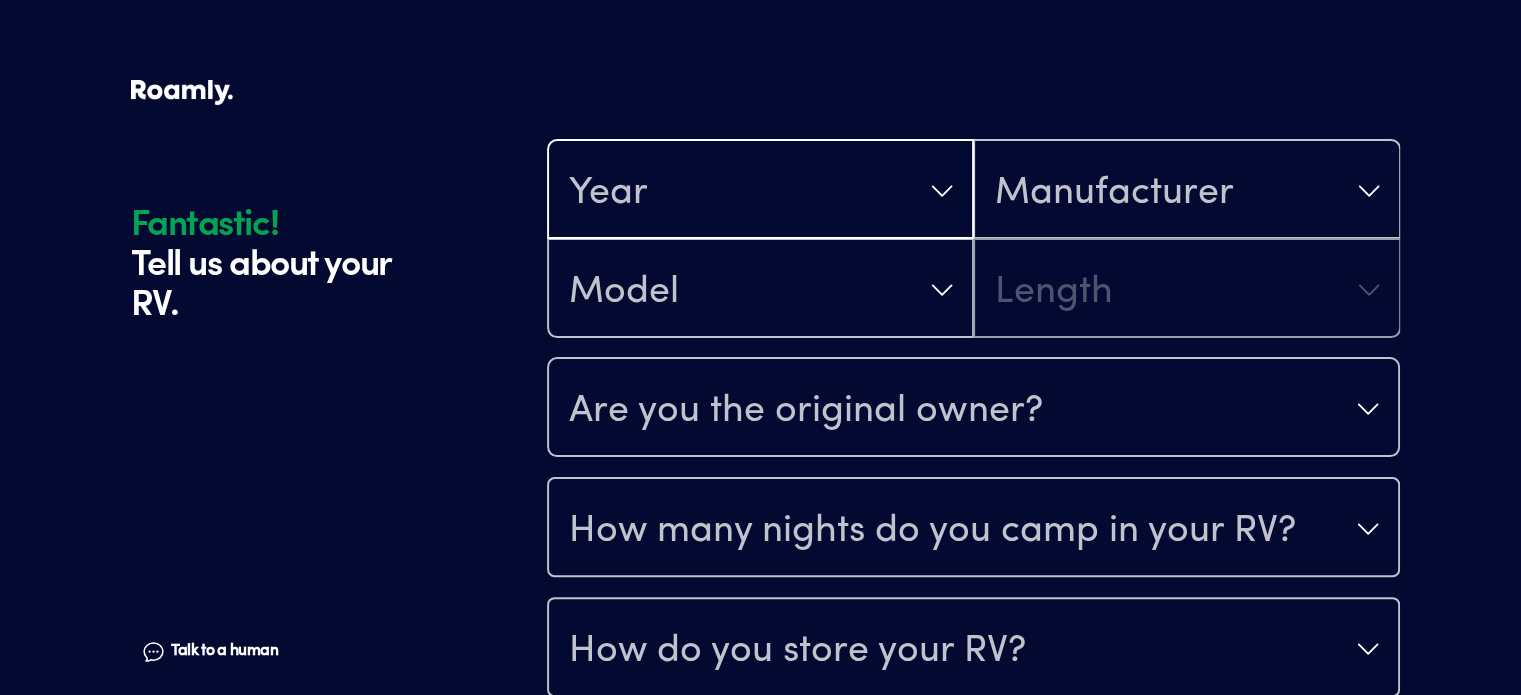click on "Year" at bounding box center [760, 191] 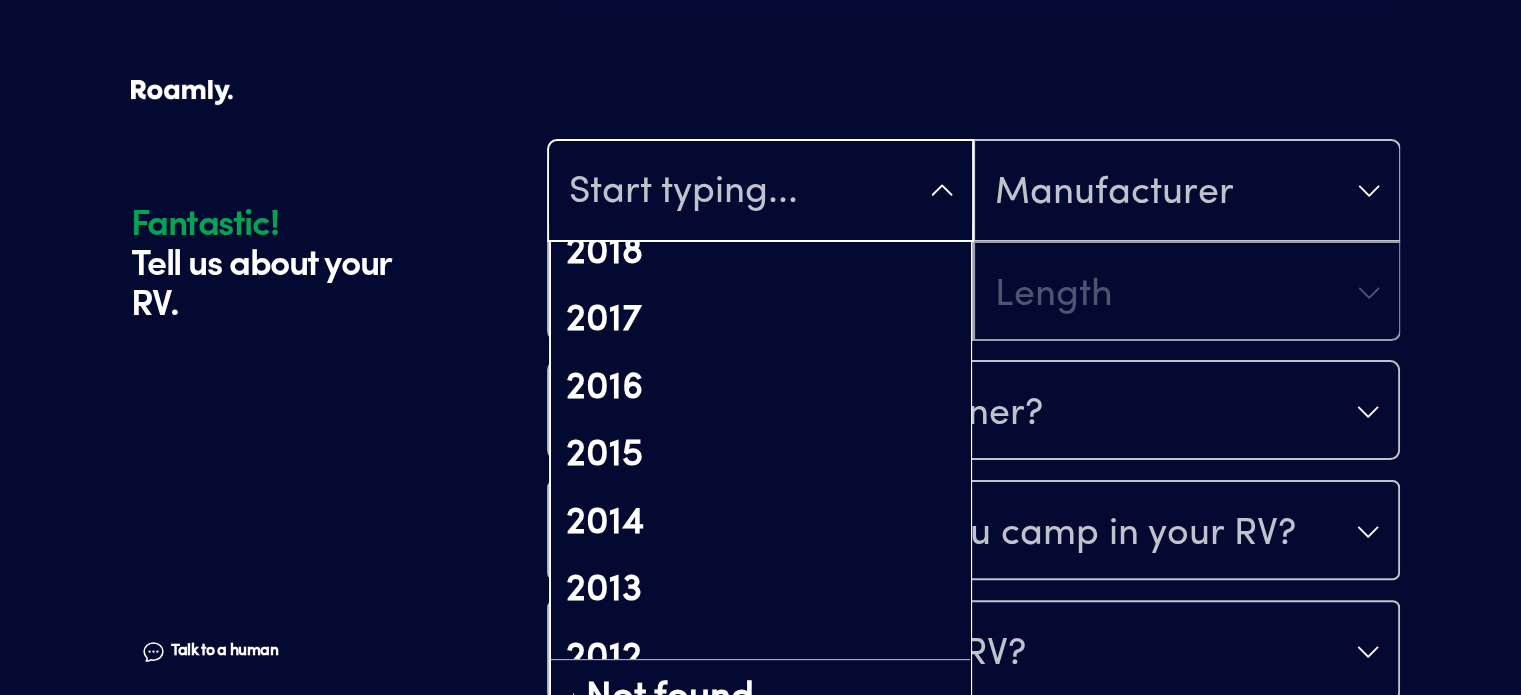 scroll, scrollTop: 661, scrollLeft: 0, axis: vertical 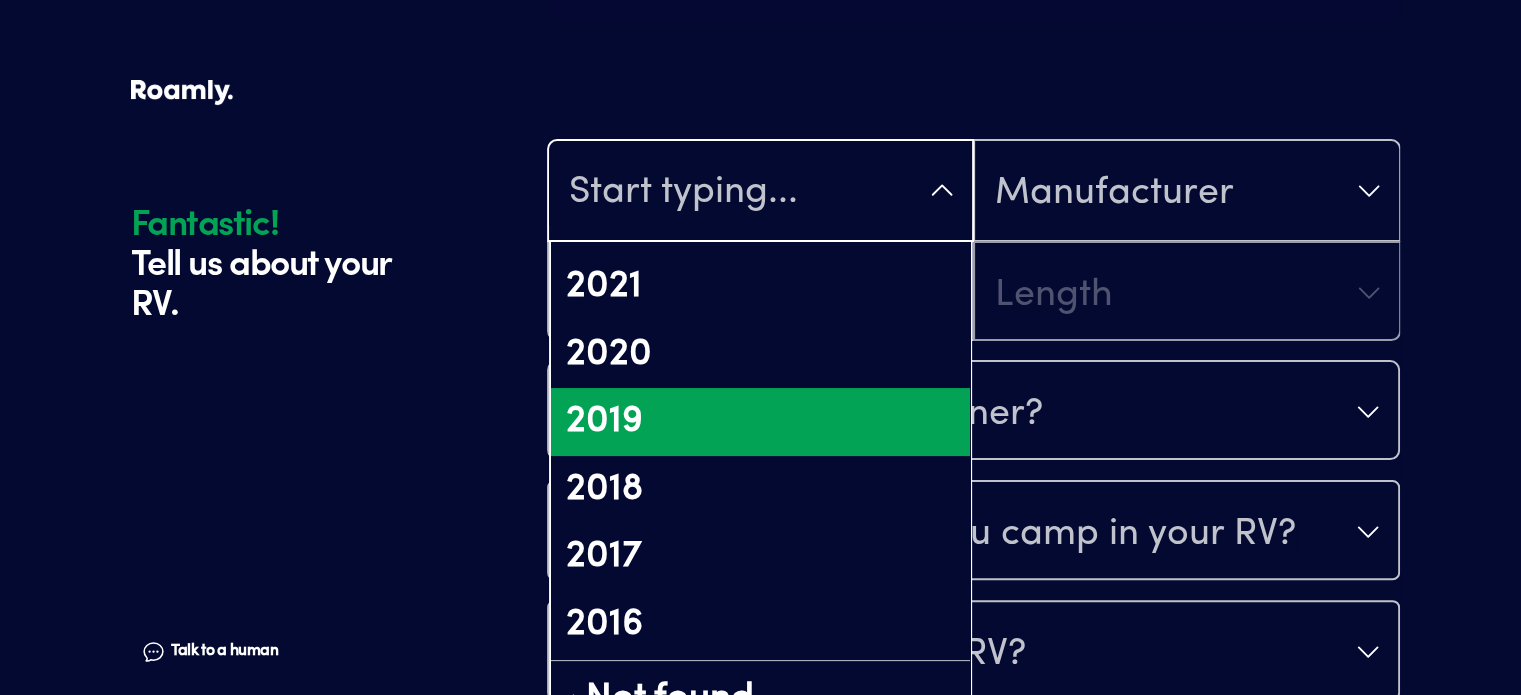 click on "2019" at bounding box center (760, 422) 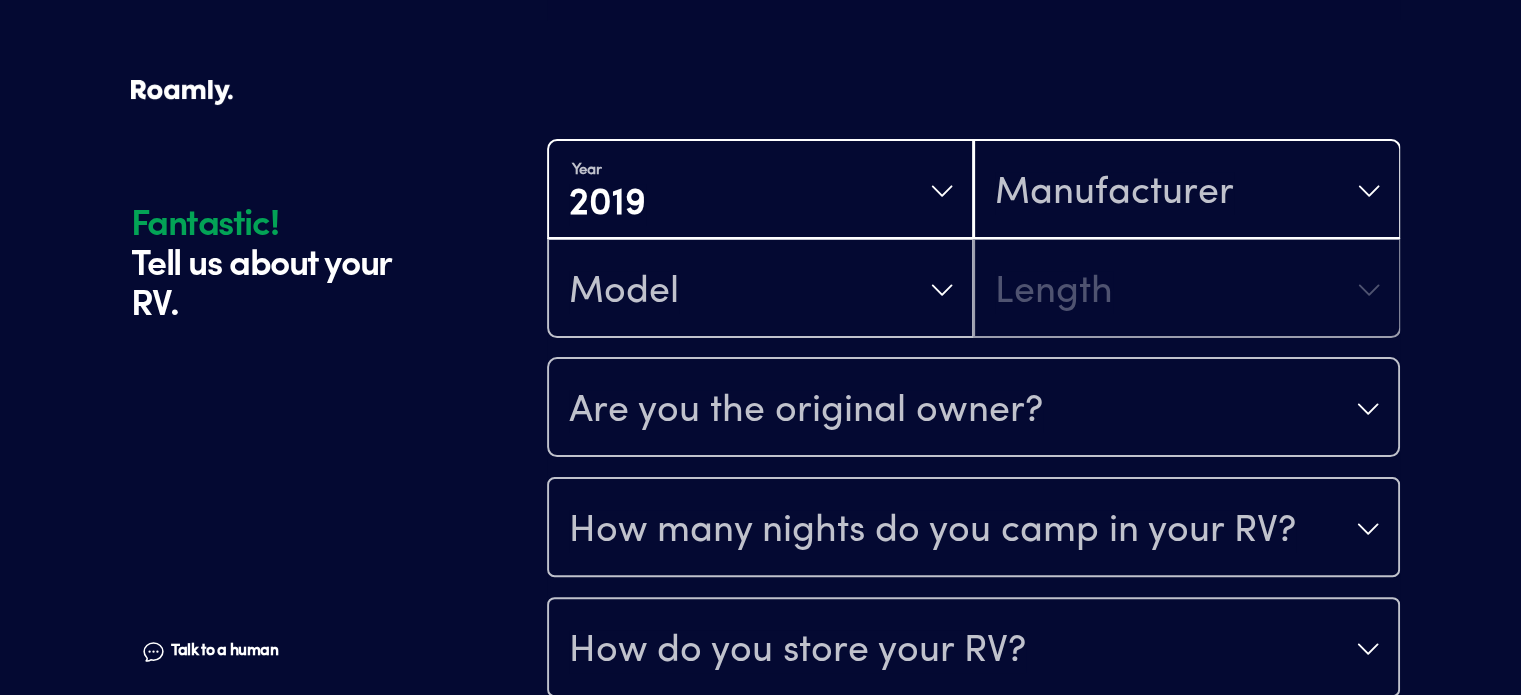 click on "Manufacturer" at bounding box center [1186, 191] 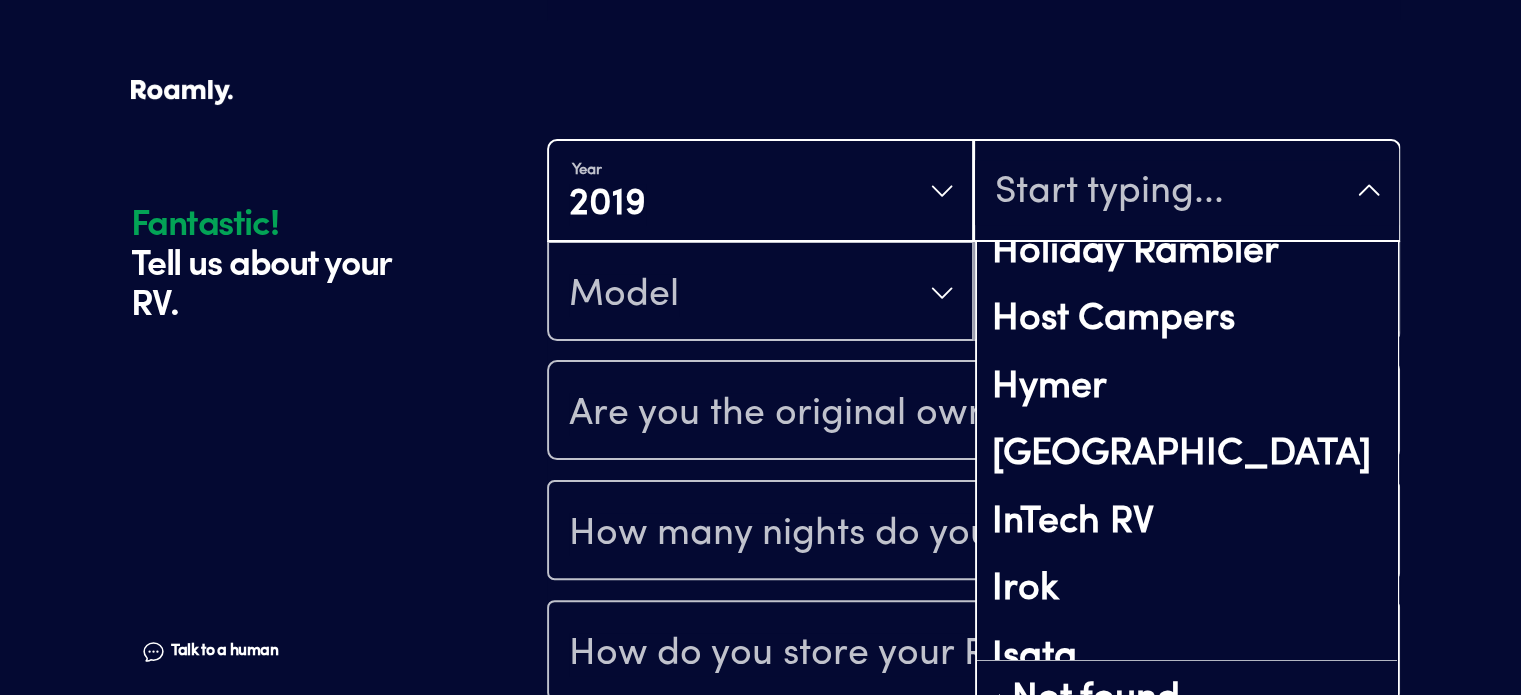 scroll, scrollTop: 7100, scrollLeft: 0, axis: vertical 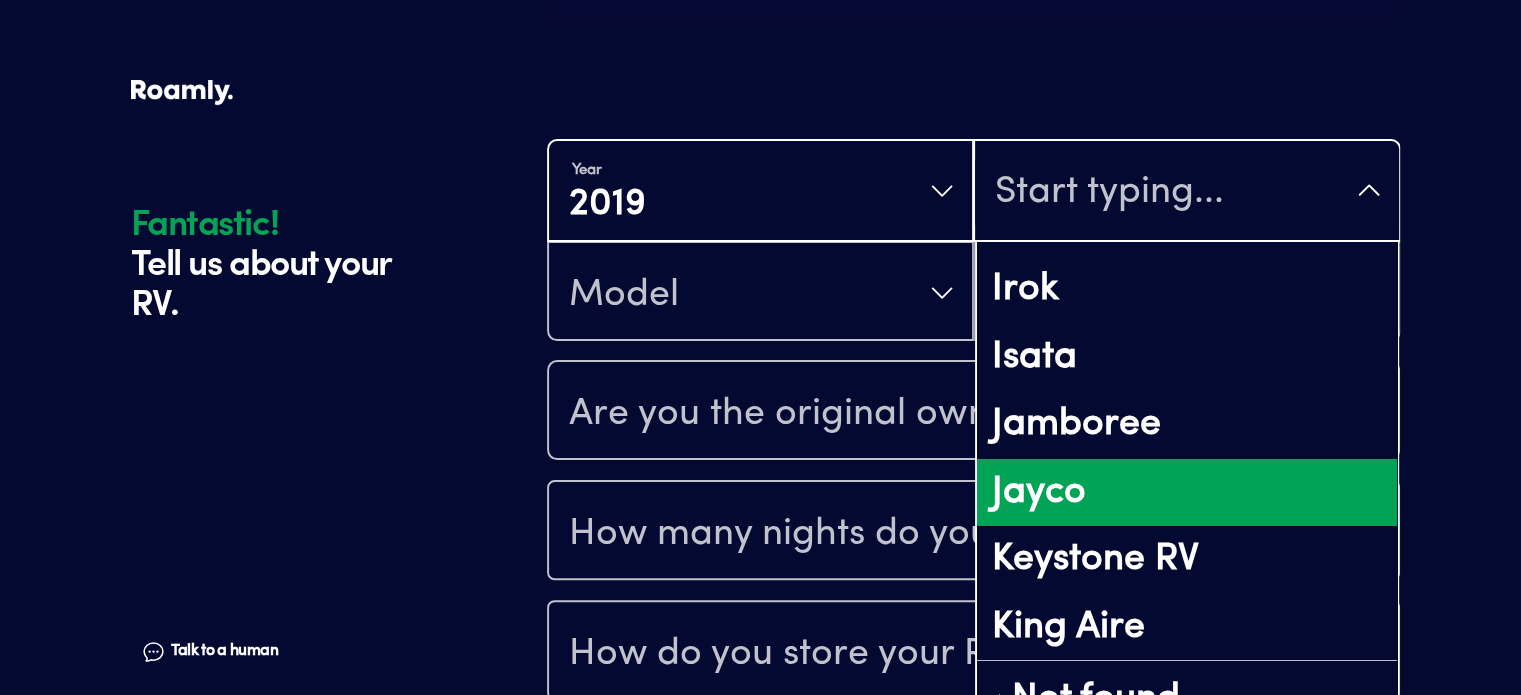 click on "Jayco" at bounding box center (1186, 493) 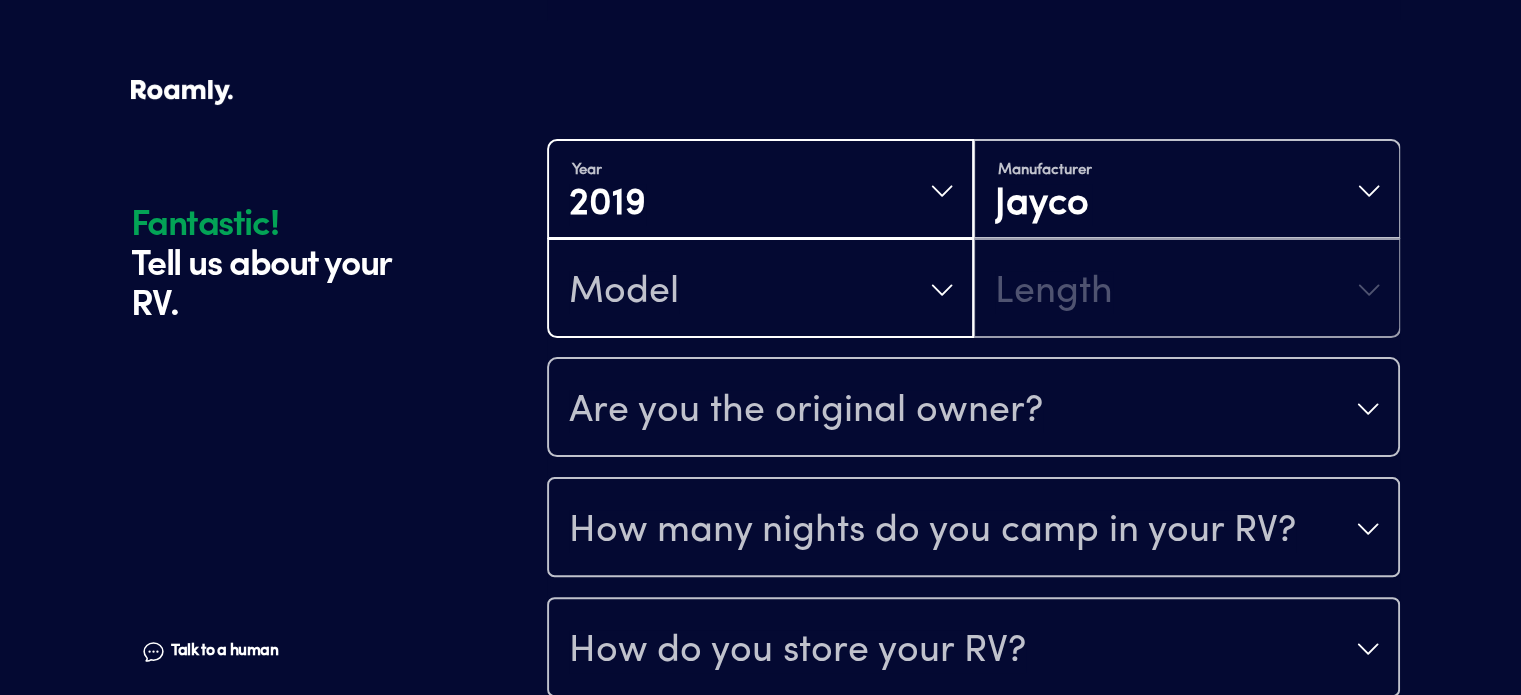 click on "Model" at bounding box center [760, 290] 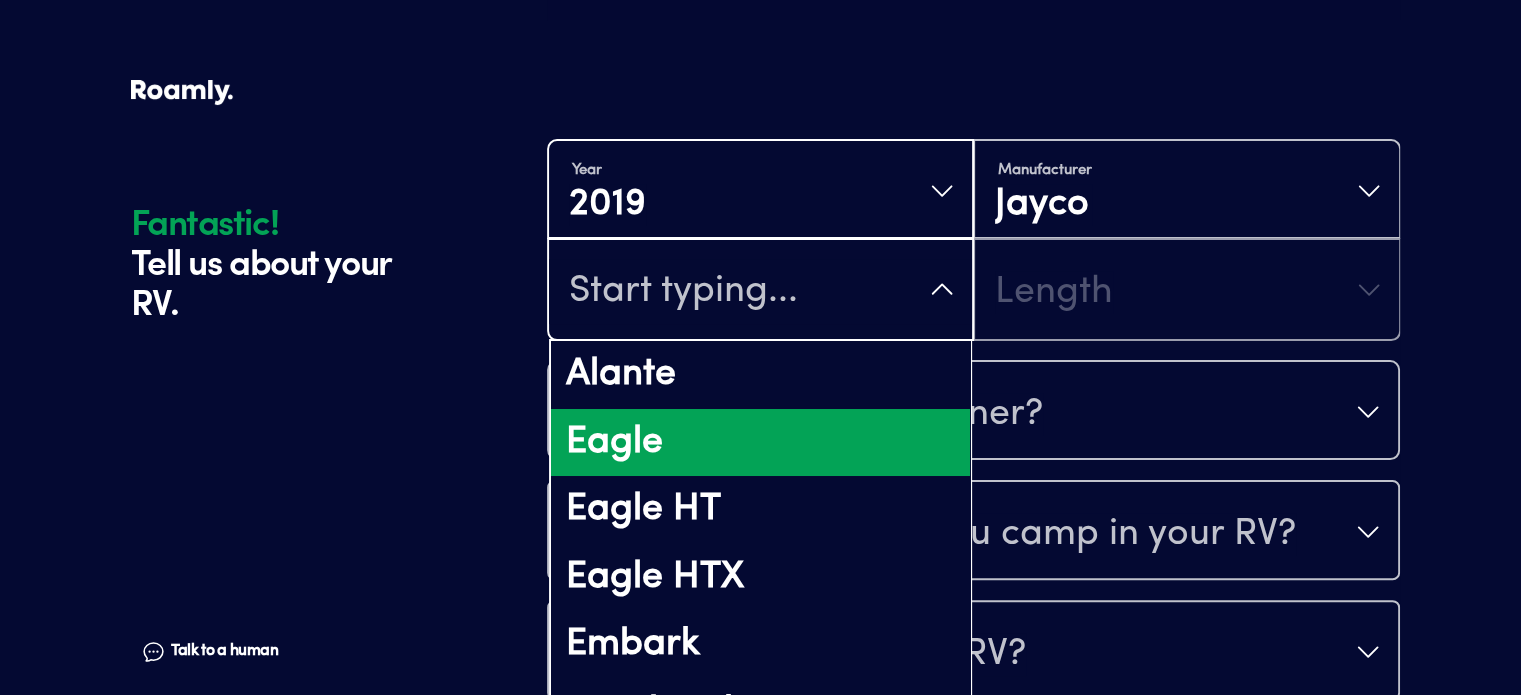 click on "Eagle" at bounding box center [760, 443] 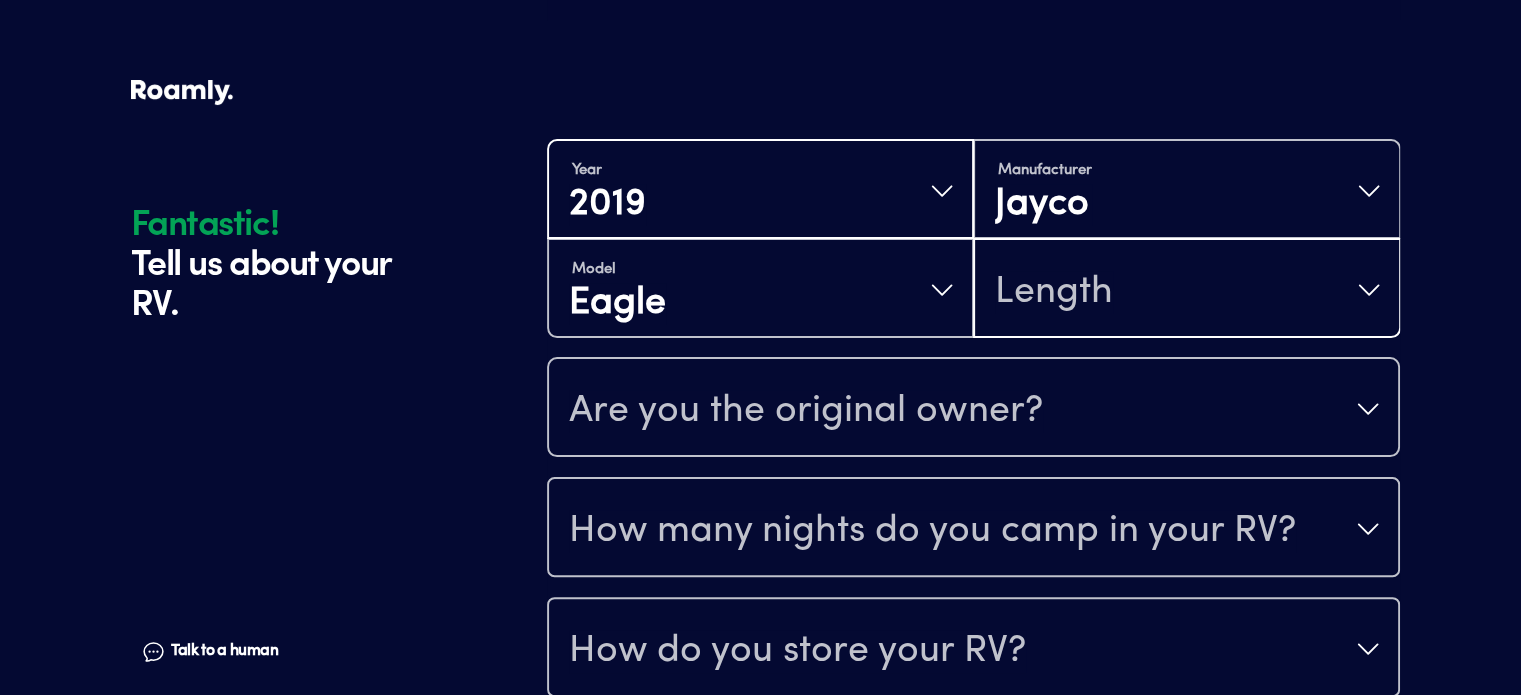 click on "Length" at bounding box center (1186, 290) 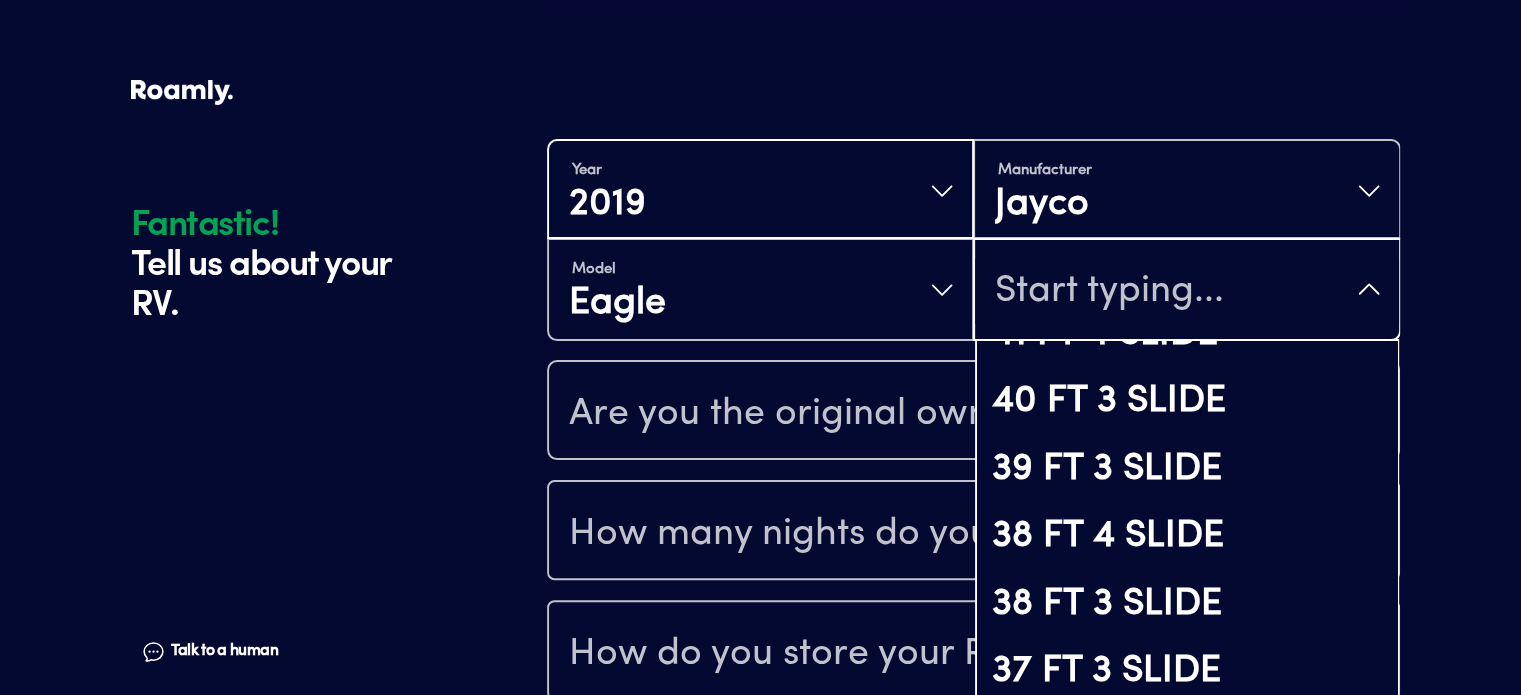 scroll, scrollTop: 121, scrollLeft: 0, axis: vertical 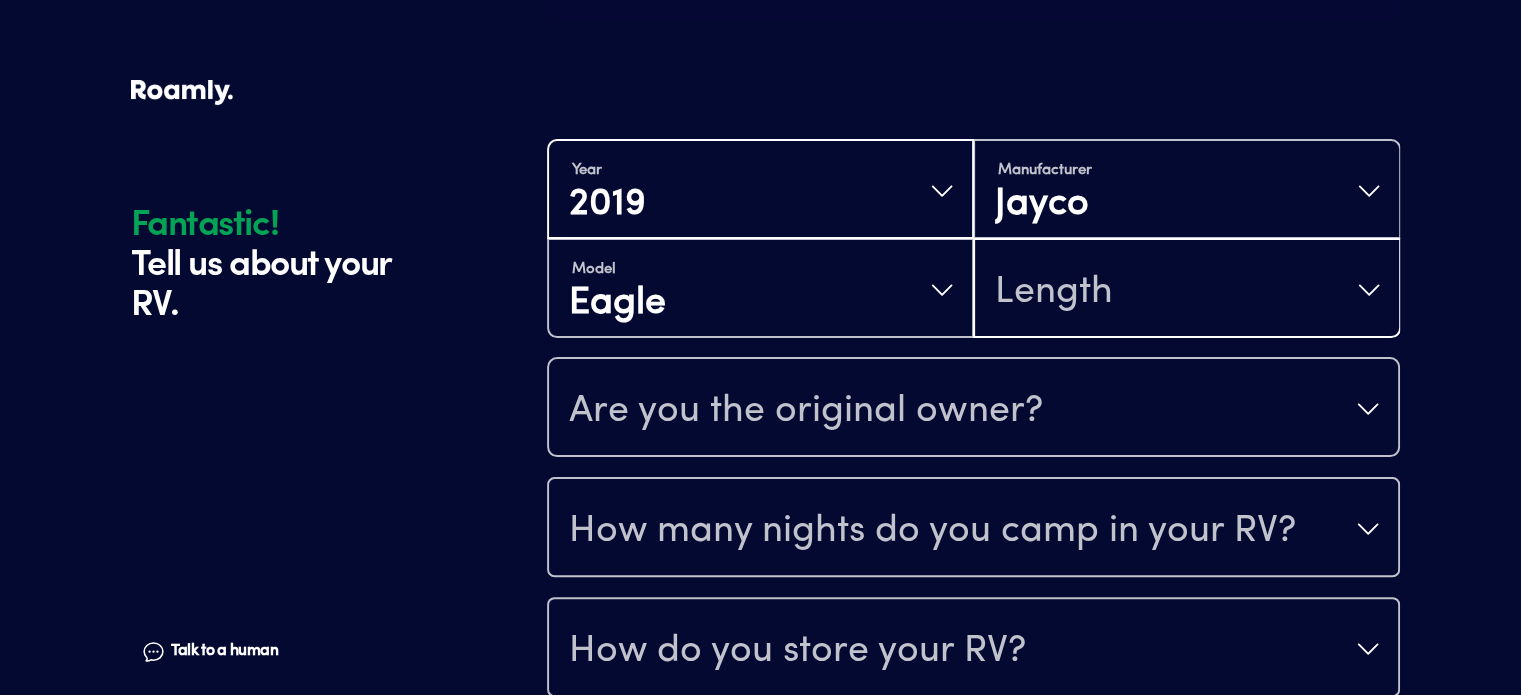 click on "Fantastic! Tell us about your RV. Talk to a human Chat 1 2 3 4+ Edit How many RVs or Trailers do you want to cover? Fantastic! Tell us about your RV. Talk to a human Chat Year [DATE] Manufacturer [PERSON_NAME] Model Eagle Length Are you the original owner? How many nights do you camp in your RV? How do you store your RV? Yes No Does this RV have a salvage title? Please fill out all fields" at bounding box center [760, 248] 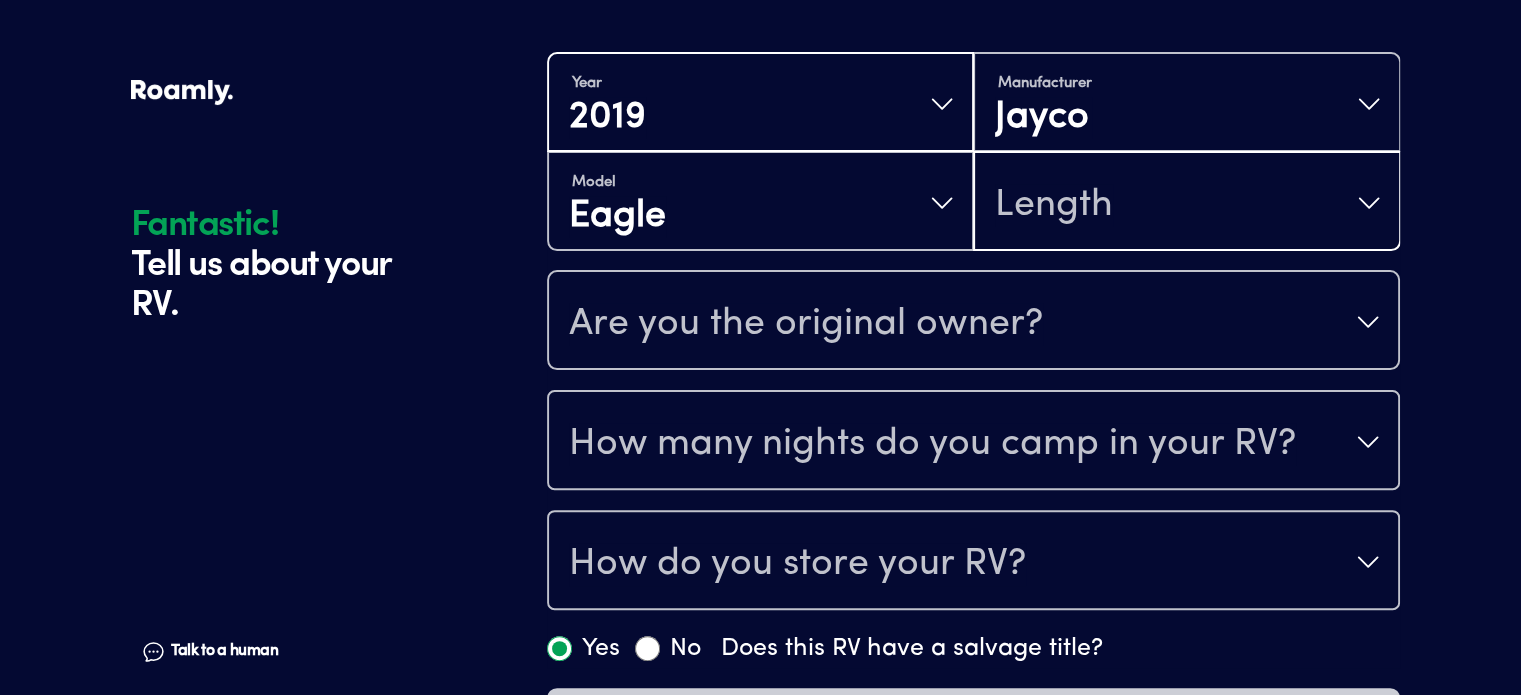 scroll, scrollTop: 488, scrollLeft: 0, axis: vertical 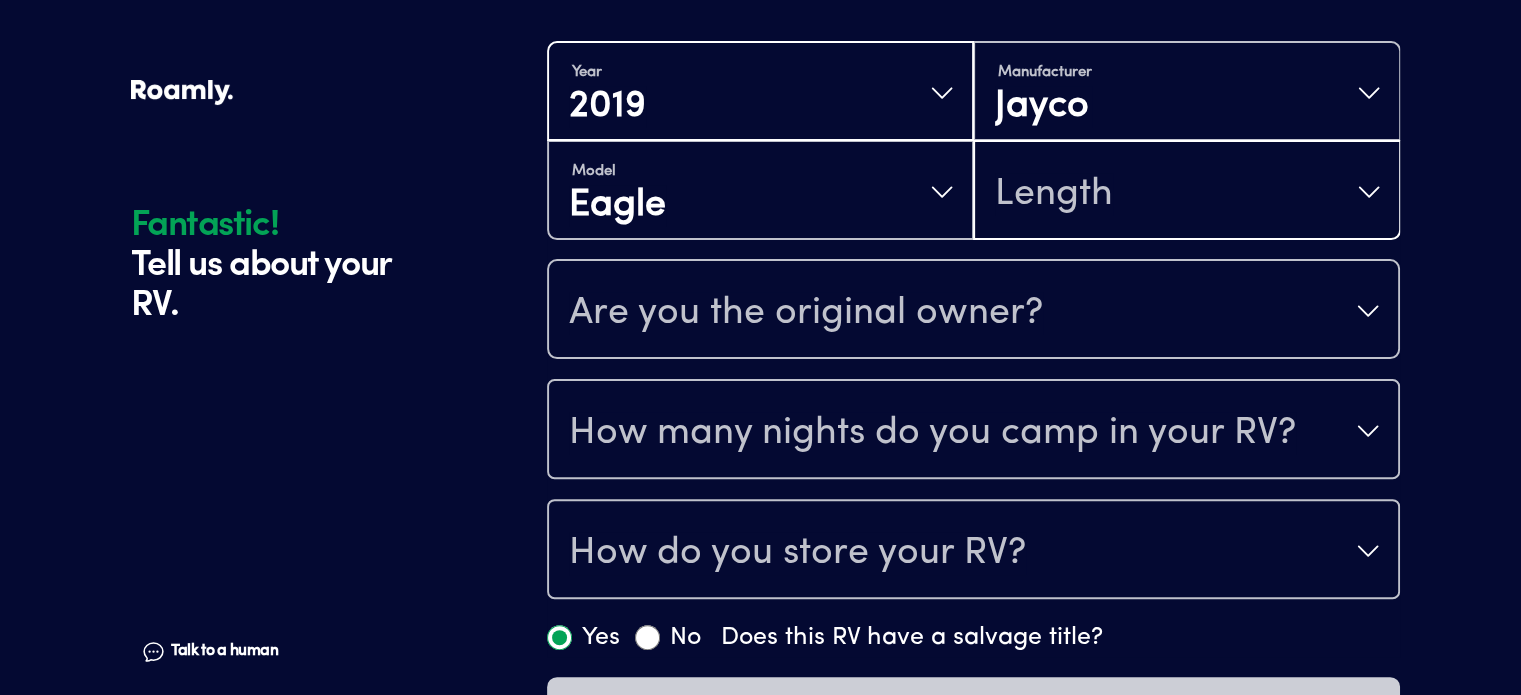 click on "Length" at bounding box center (1186, 192) 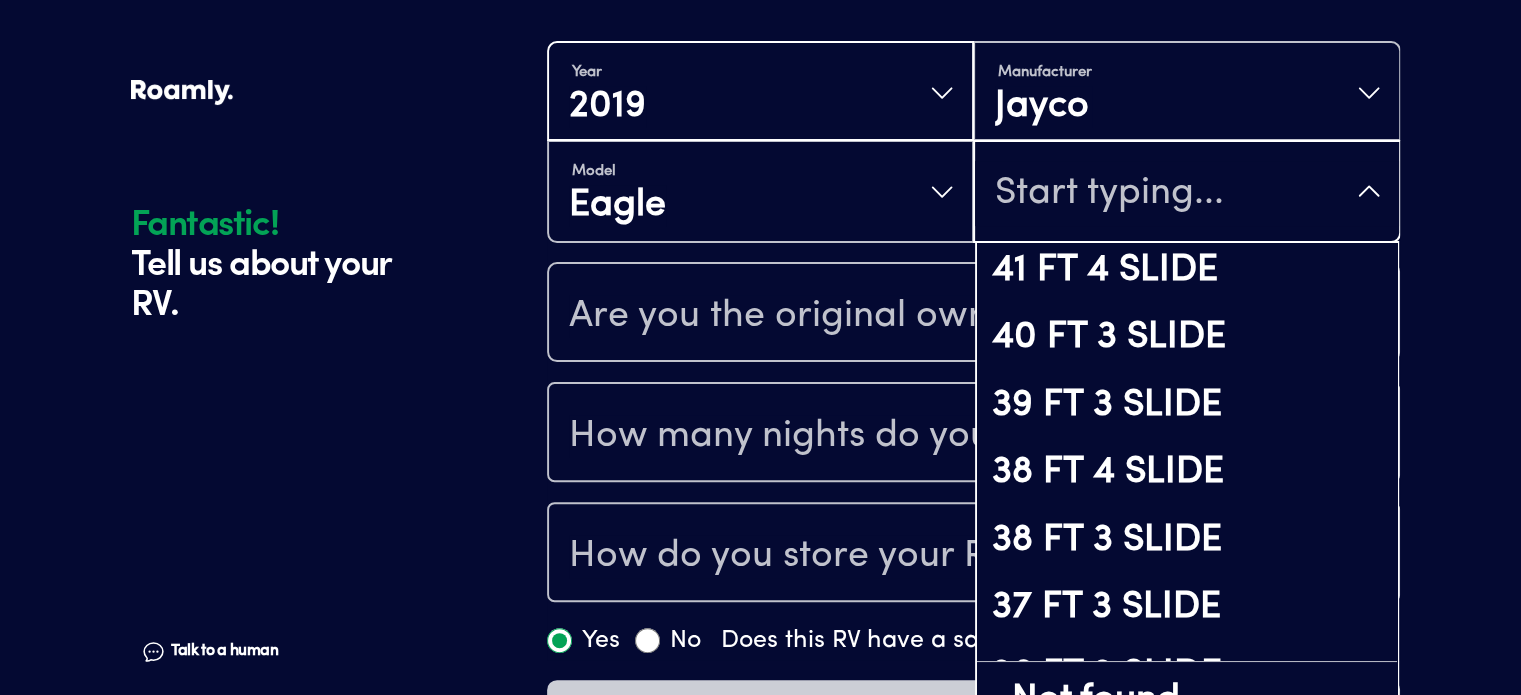 scroll, scrollTop: 121, scrollLeft: 0, axis: vertical 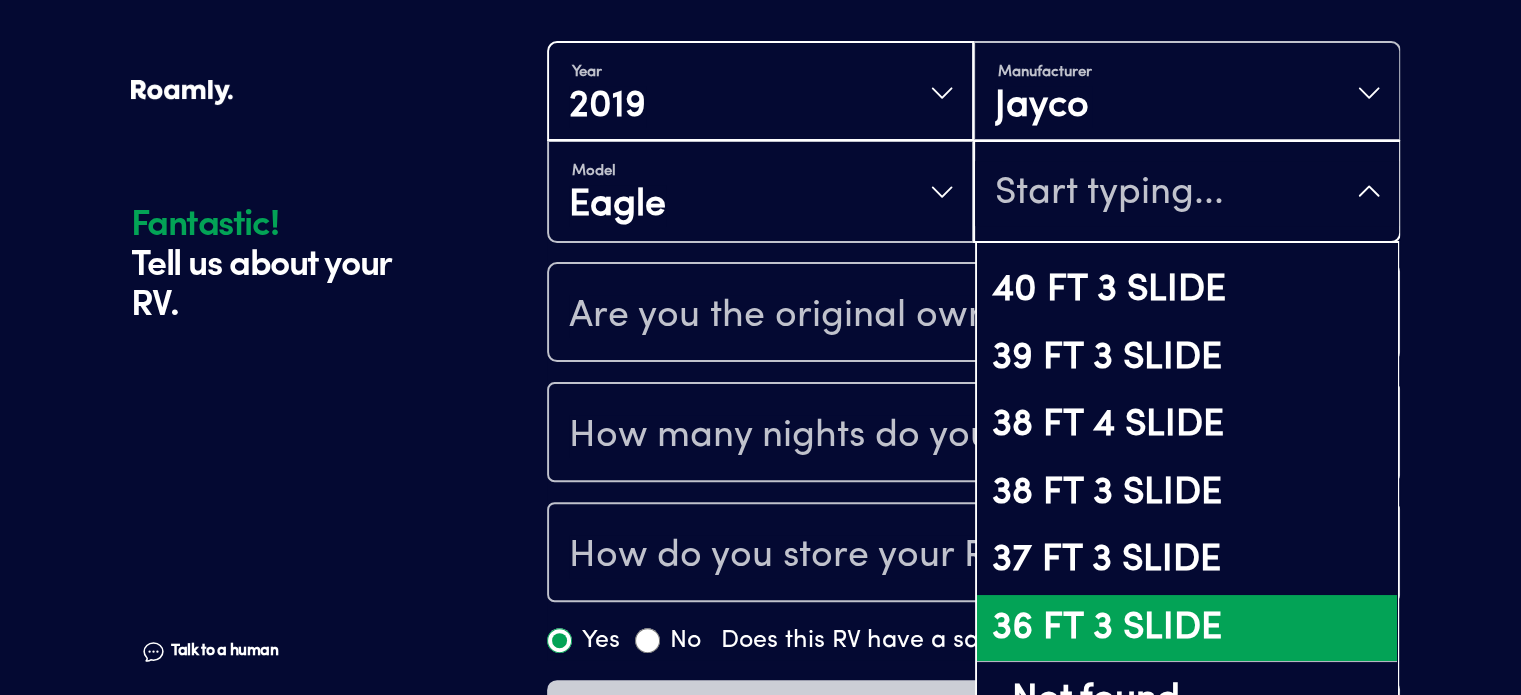 click on "36 FT 3 SLIDE" at bounding box center [1186, 629] 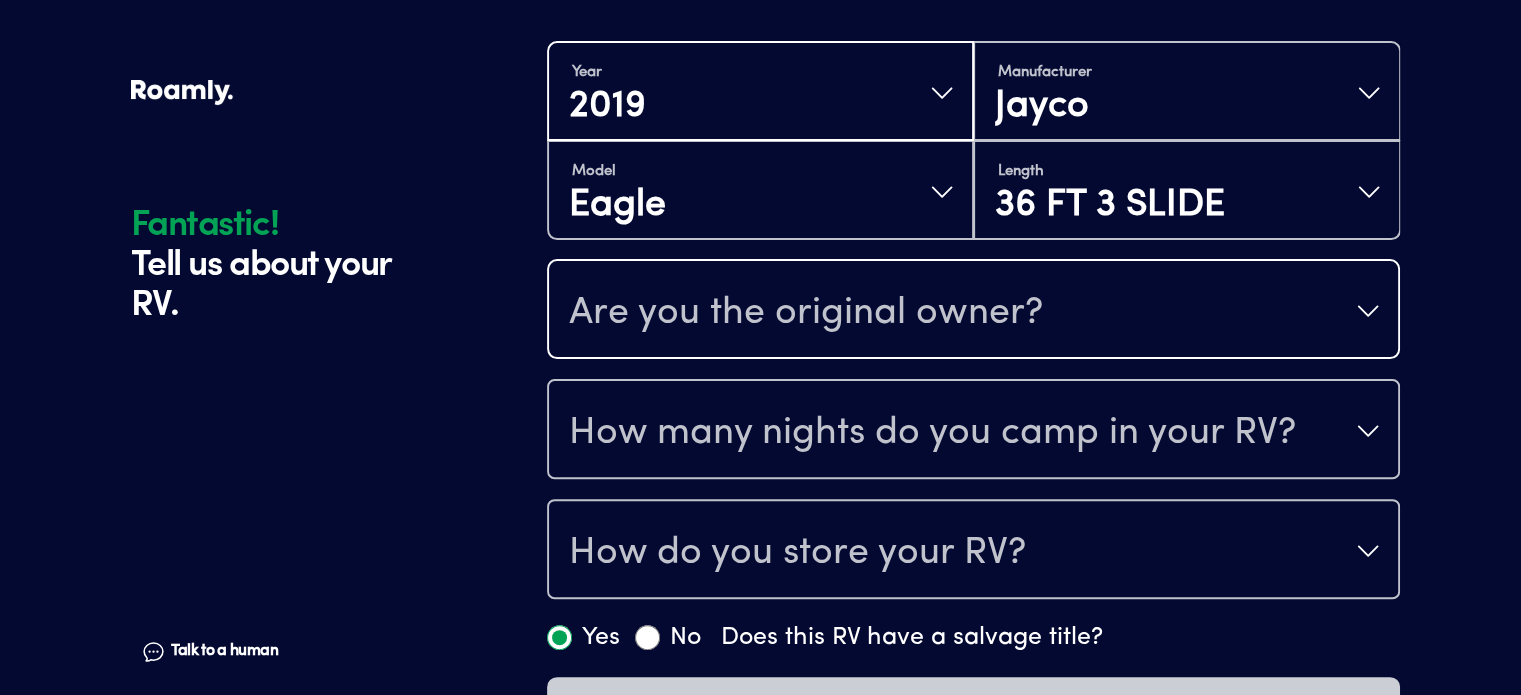 click on "Are you the original owner?" at bounding box center (973, 311) 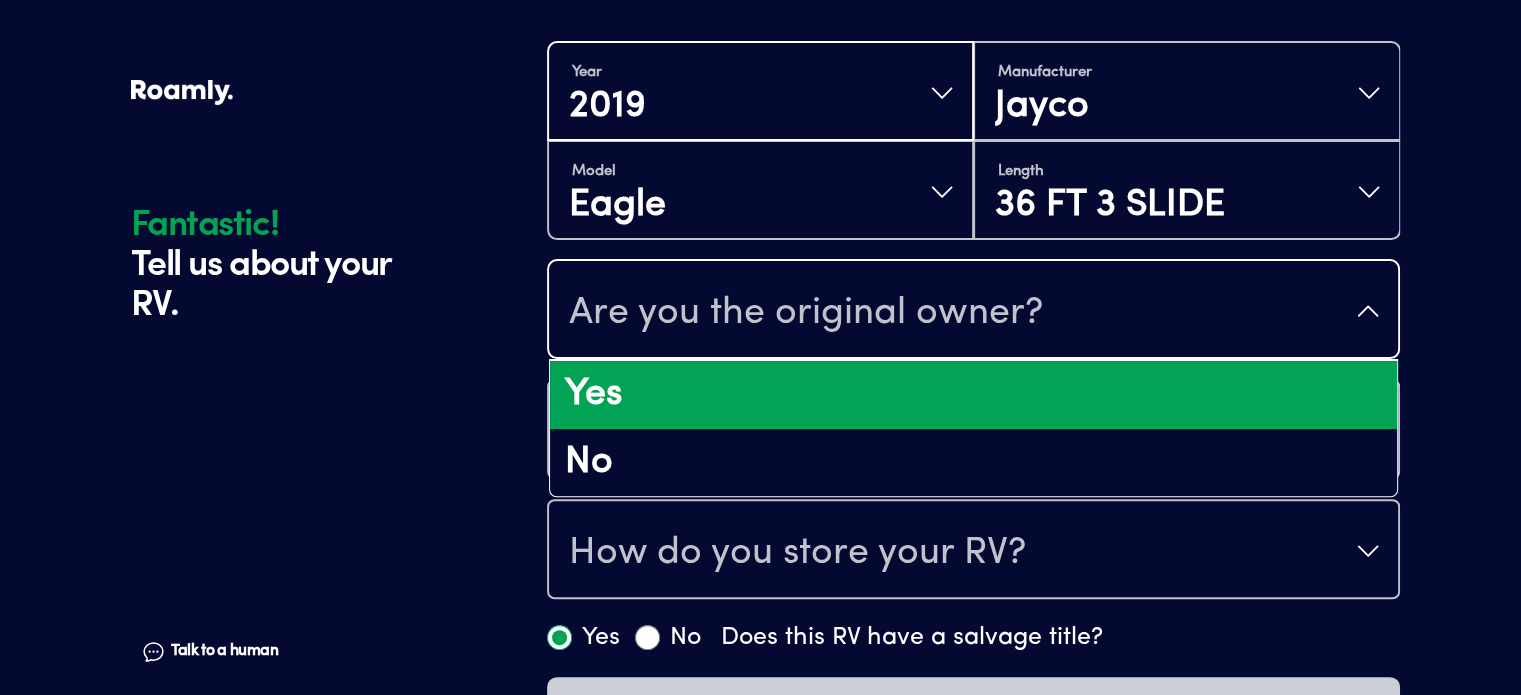 click on "Yes" at bounding box center (973, 395) 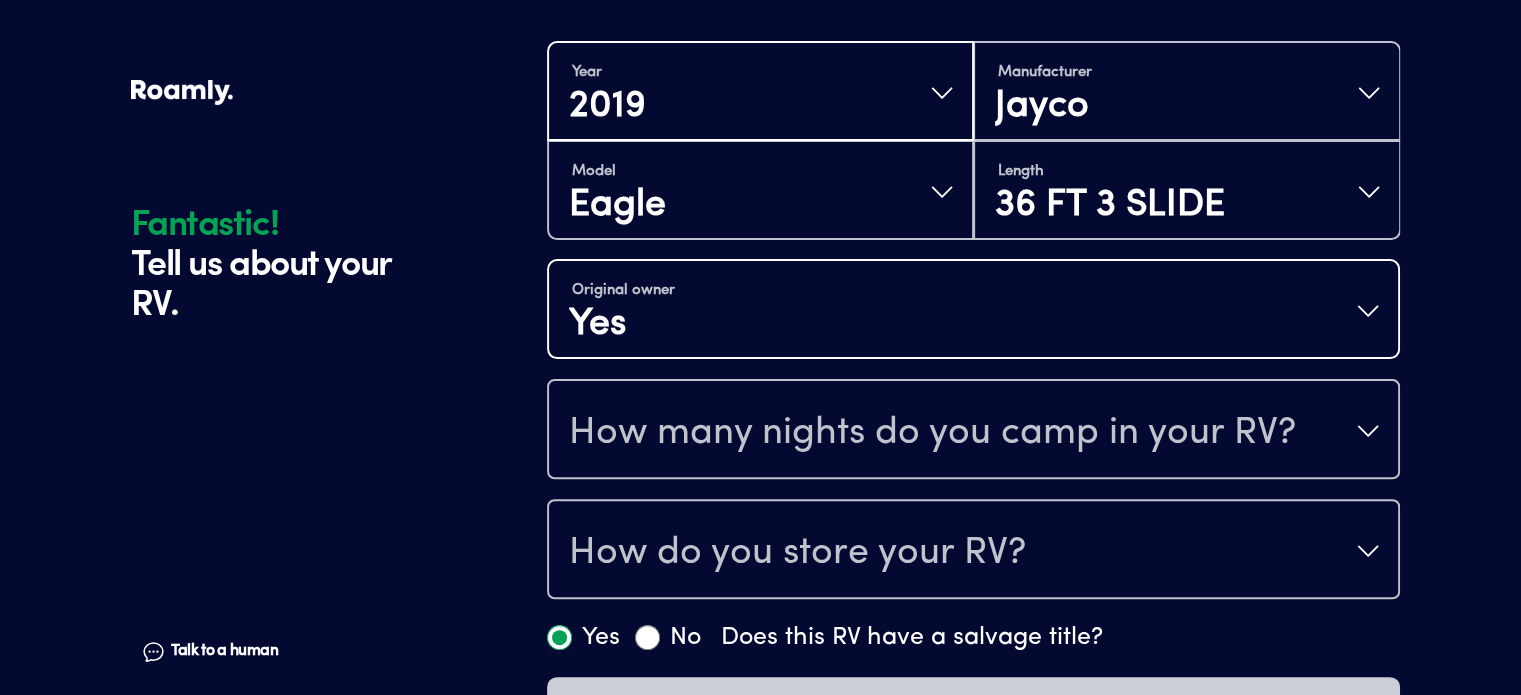click on "Original owner Yes" at bounding box center [973, 311] 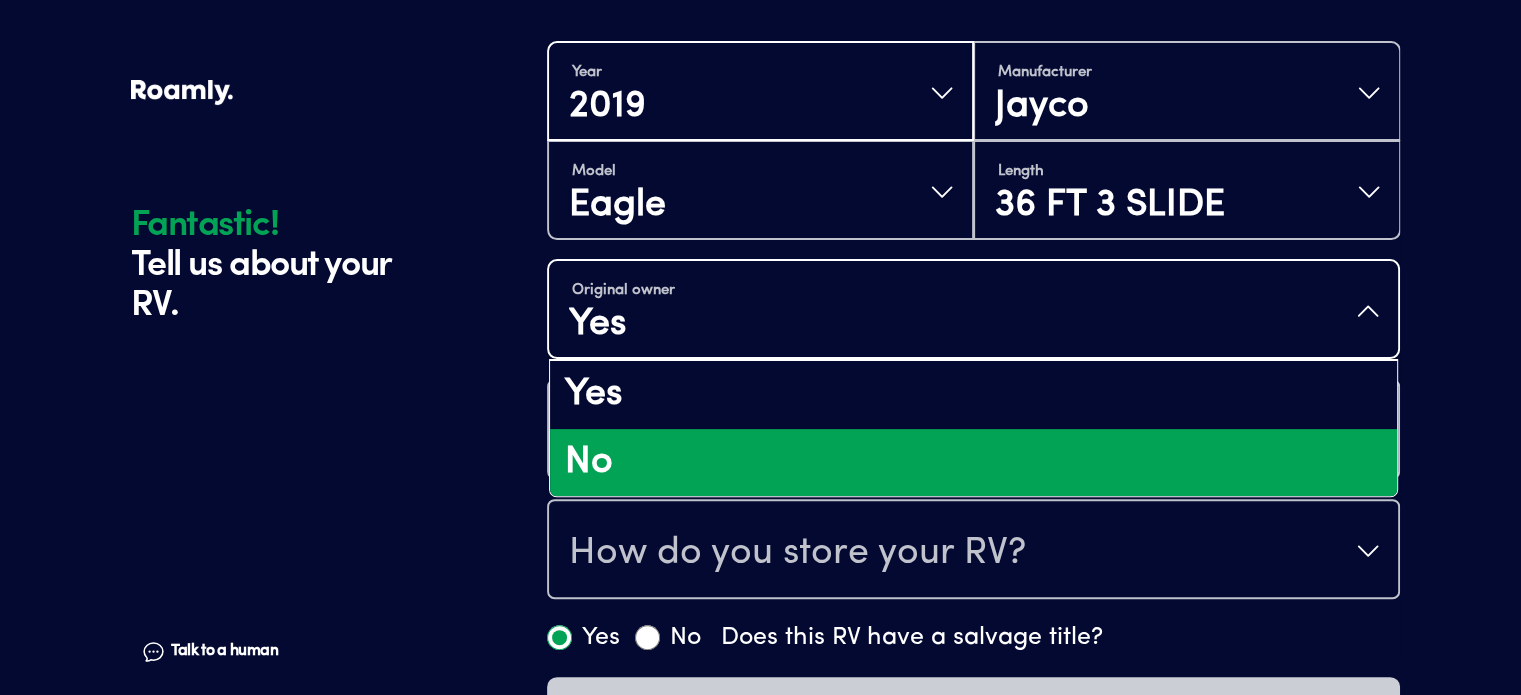 click on "No" at bounding box center (973, 463) 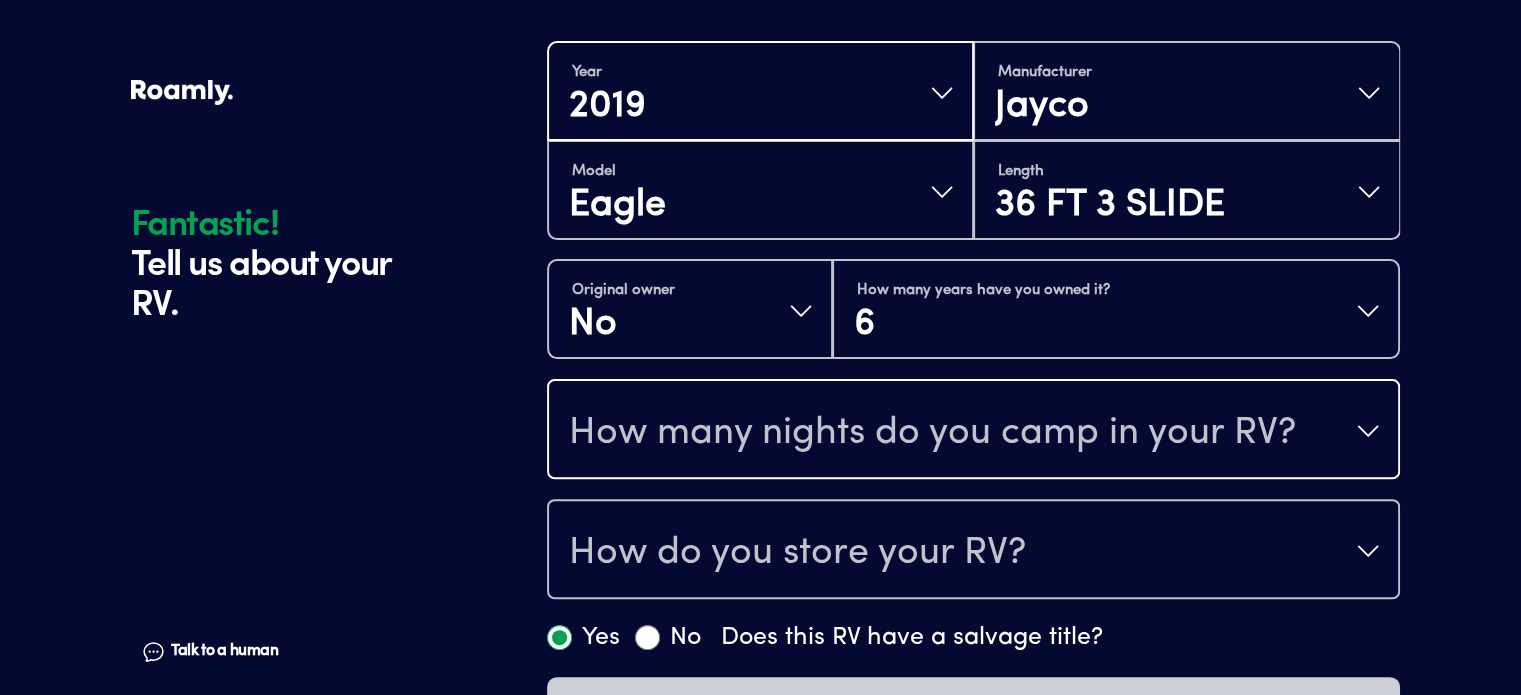 click on "How many nights do you camp in your RV?" at bounding box center [973, 431] 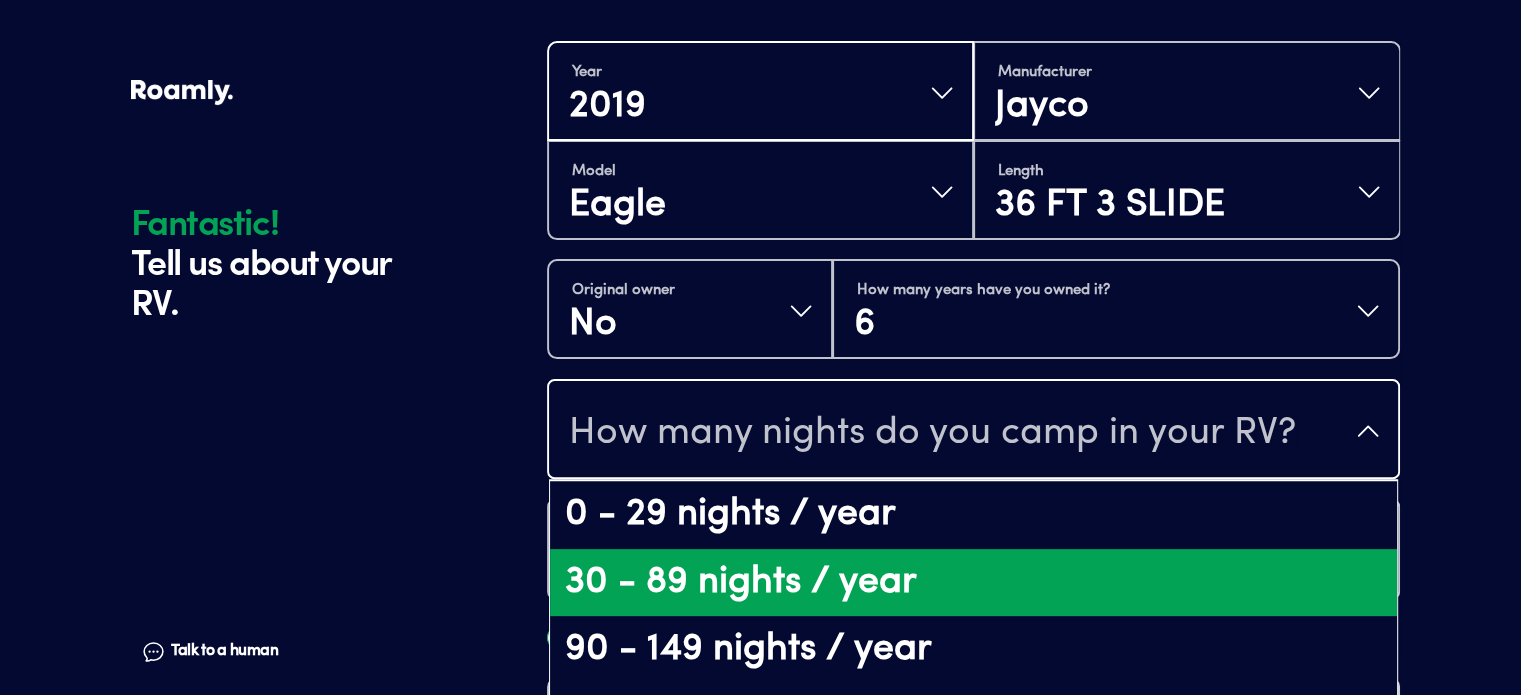click on "30 - 89 nights / year" at bounding box center [973, 583] 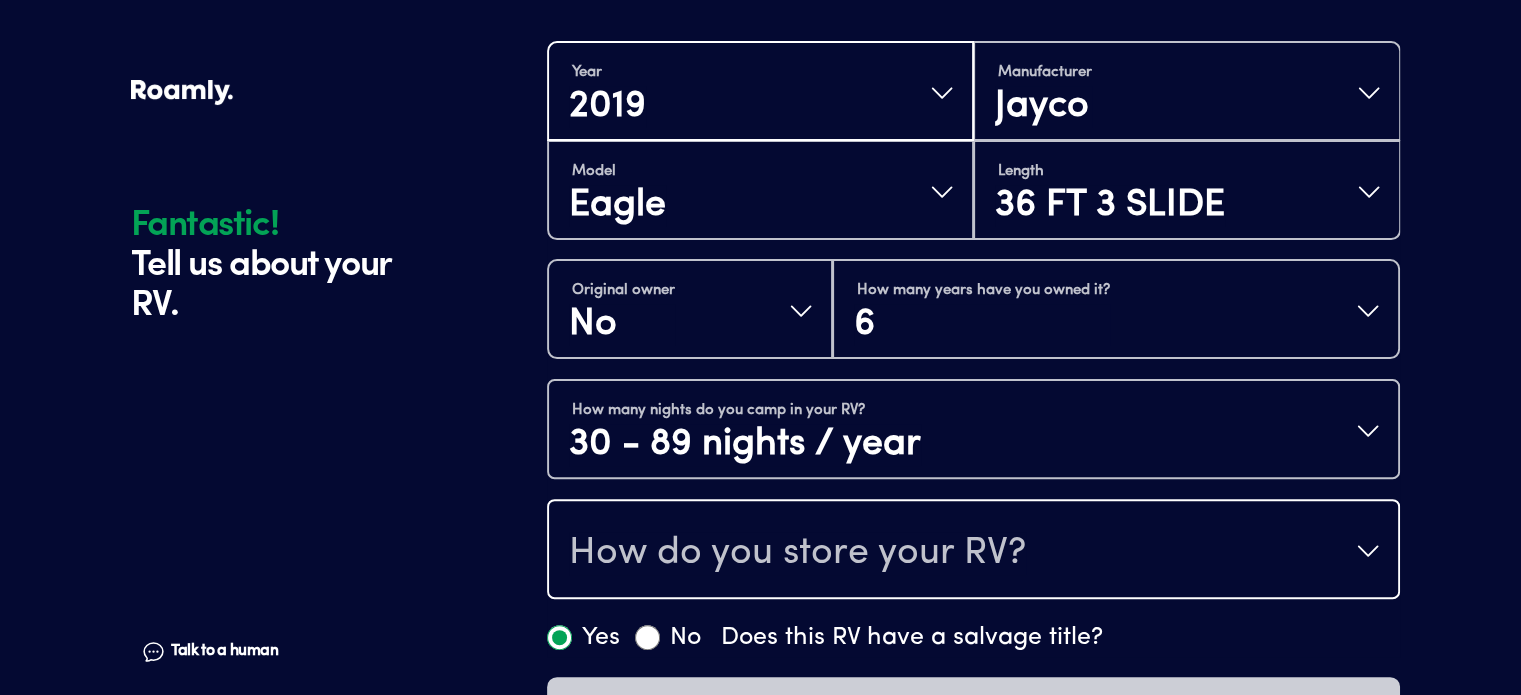 click on "How do you store your RV?" at bounding box center (973, 551) 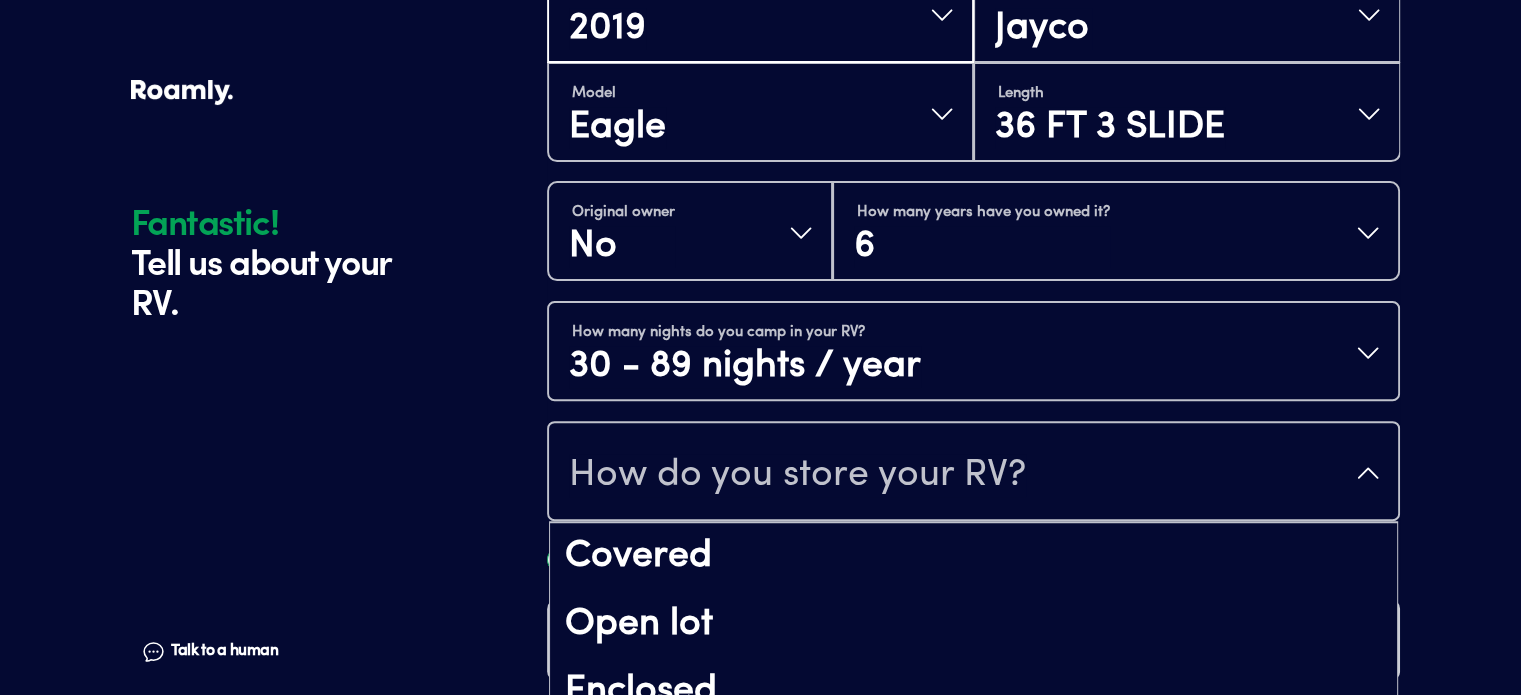 scroll, scrollTop: 581, scrollLeft: 0, axis: vertical 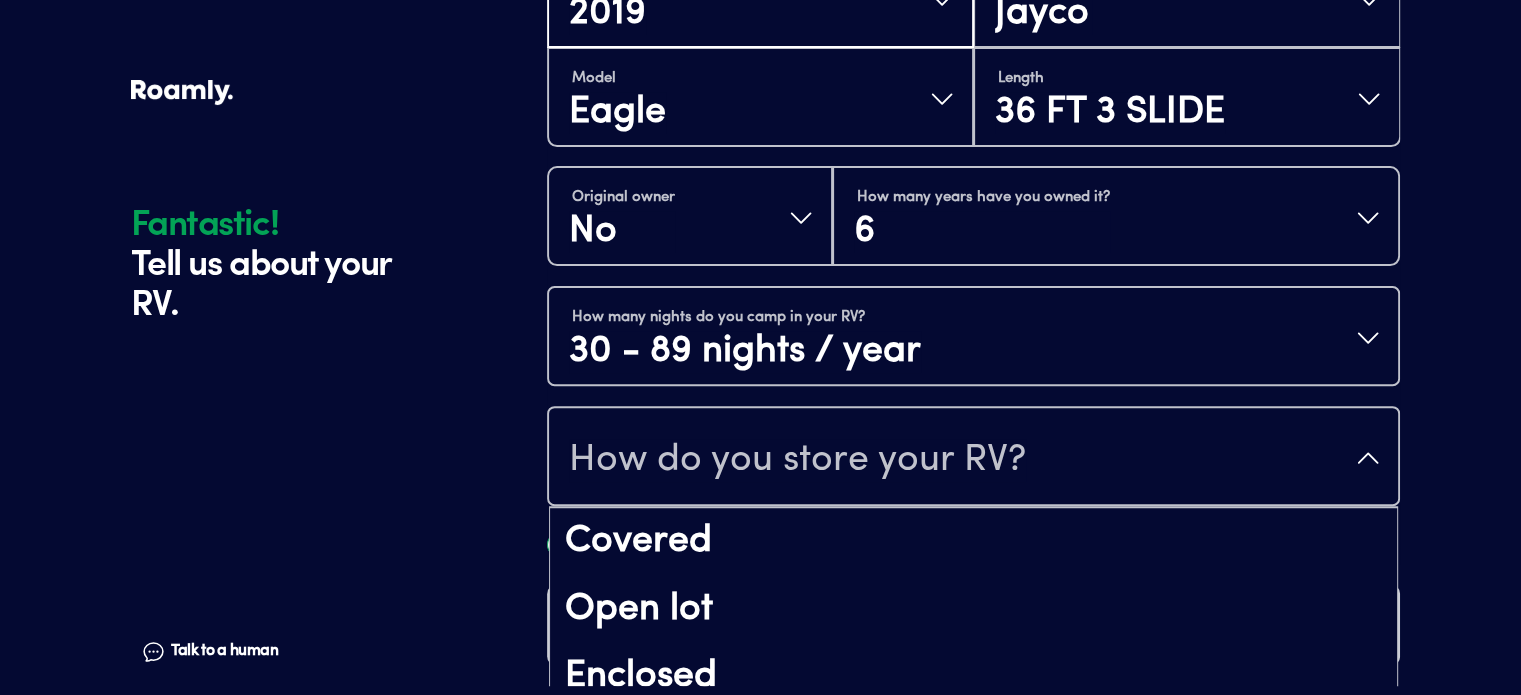 drag, startPoint x: 1520, startPoint y: 514, endPoint x: 1535, endPoint y: 621, distance: 108.04629 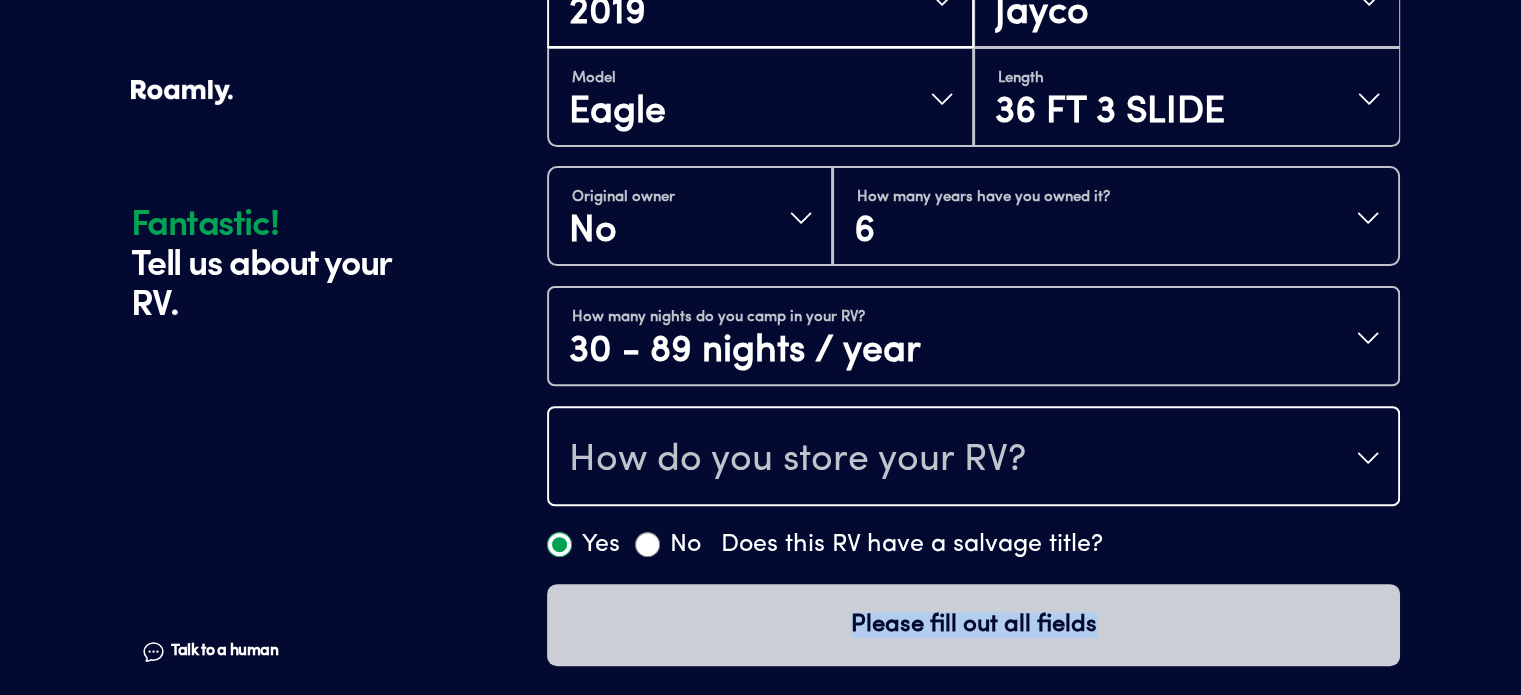 click on "How do you store your RV?" at bounding box center [973, 458] 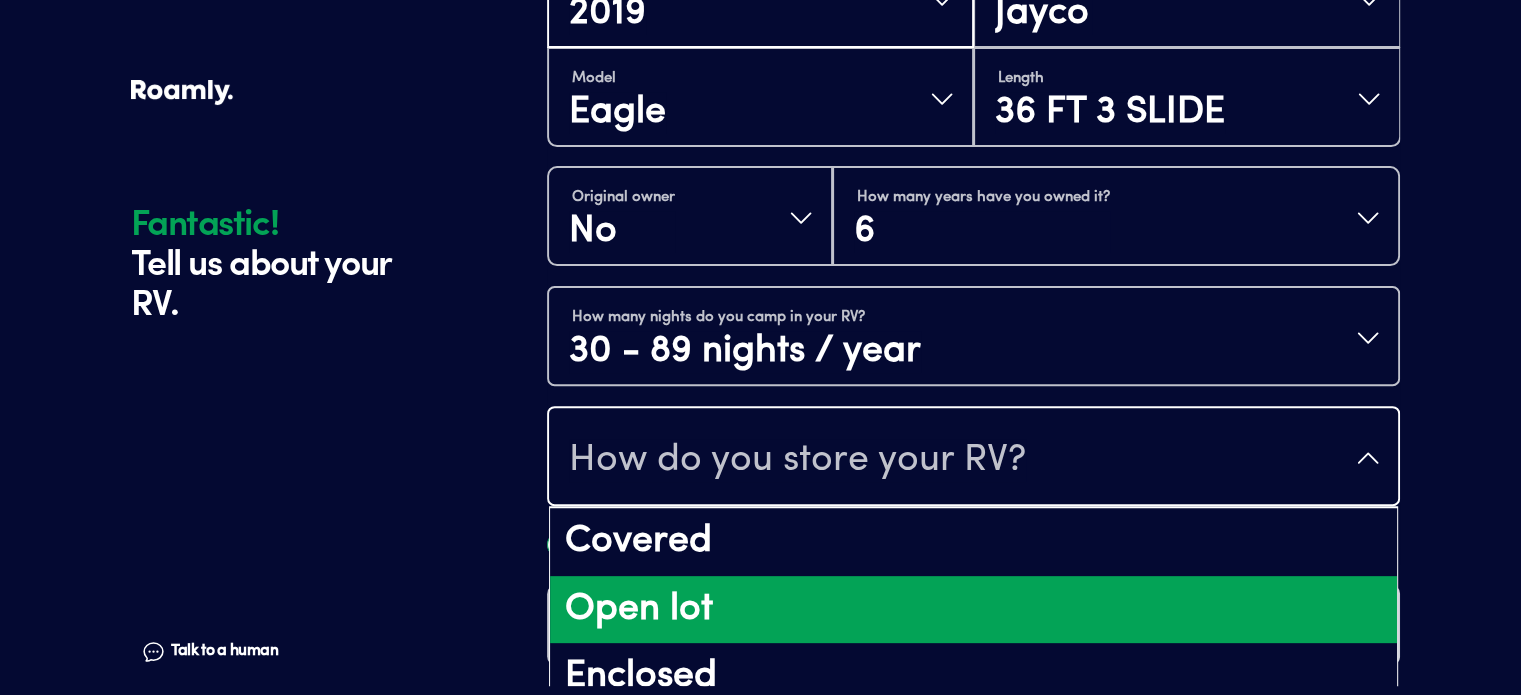click on "Open lot" at bounding box center [973, 610] 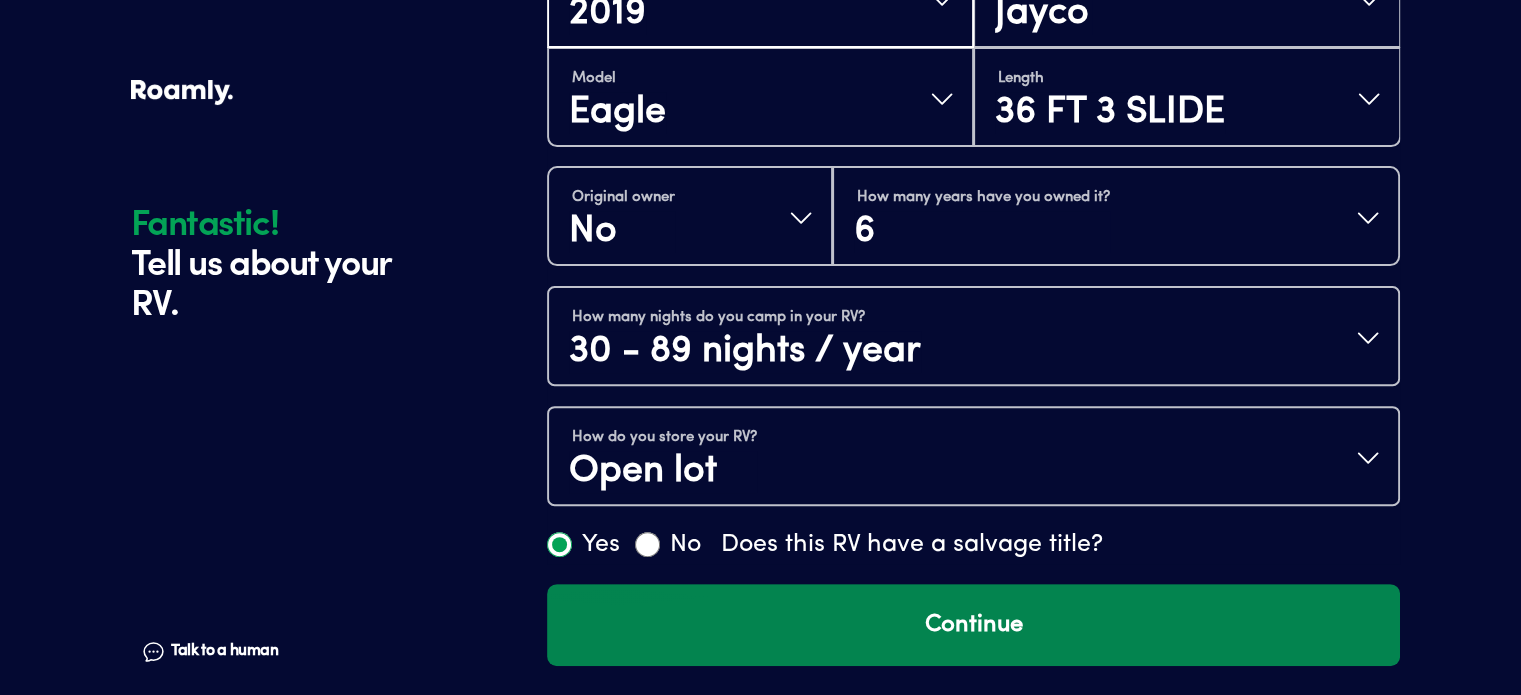 click on "Continue" at bounding box center [973, 625] 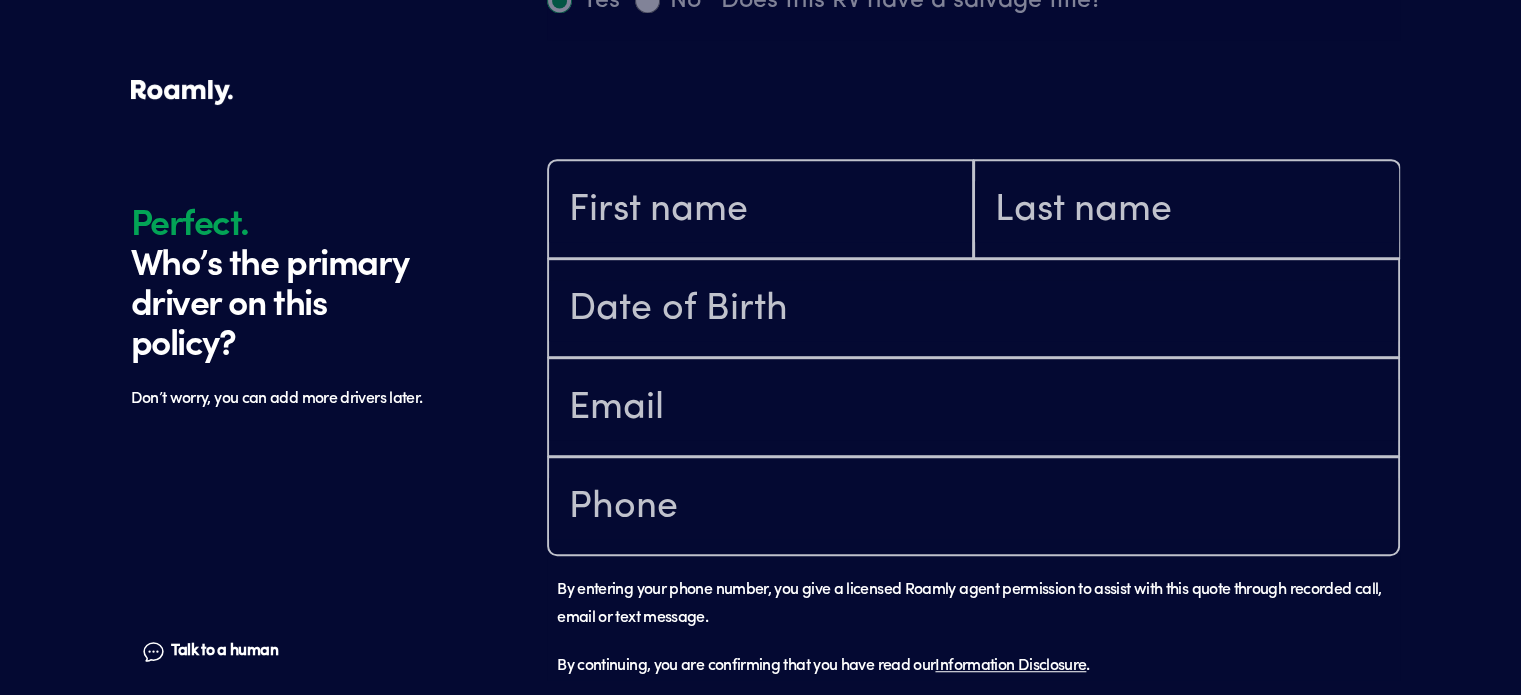 scroll, scrollTop: 1184, scrollLeft: 0, axis: vertical 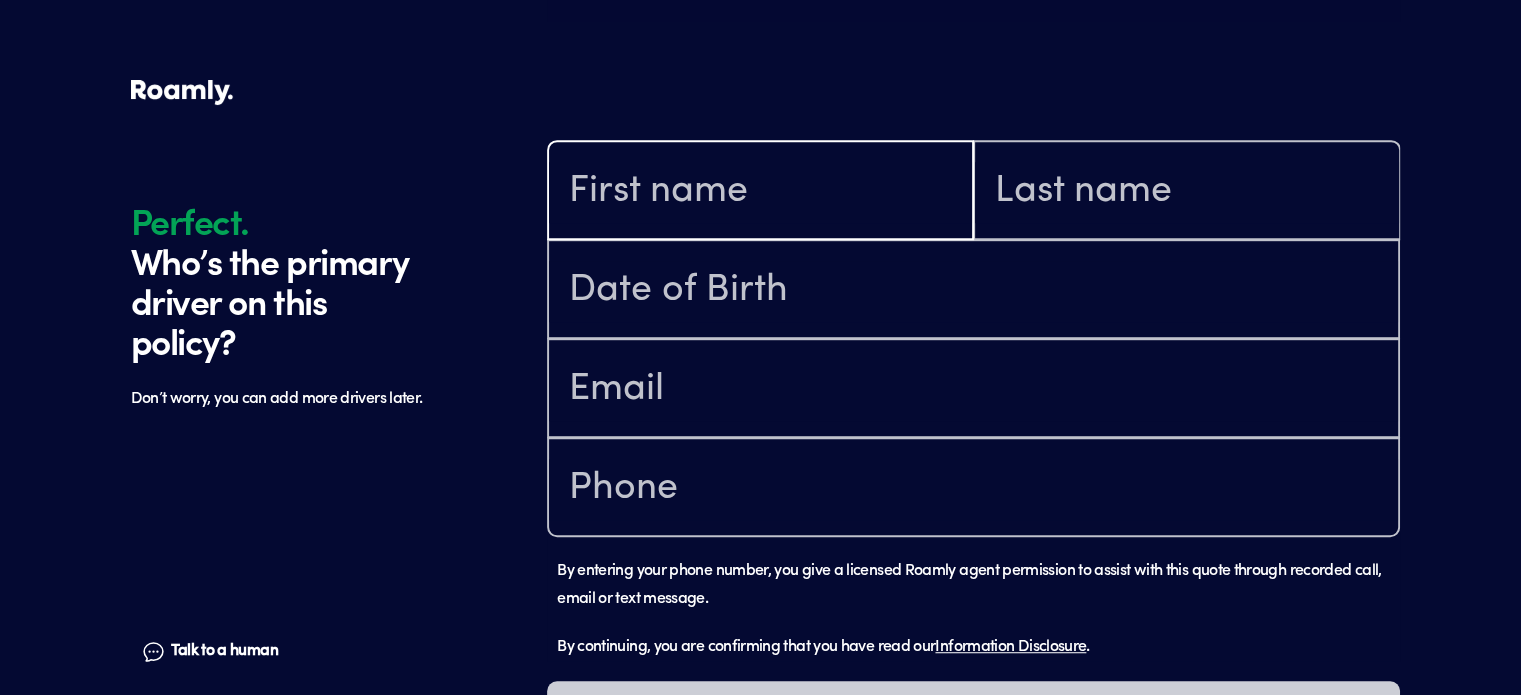 click at bounding box center (760, 192) 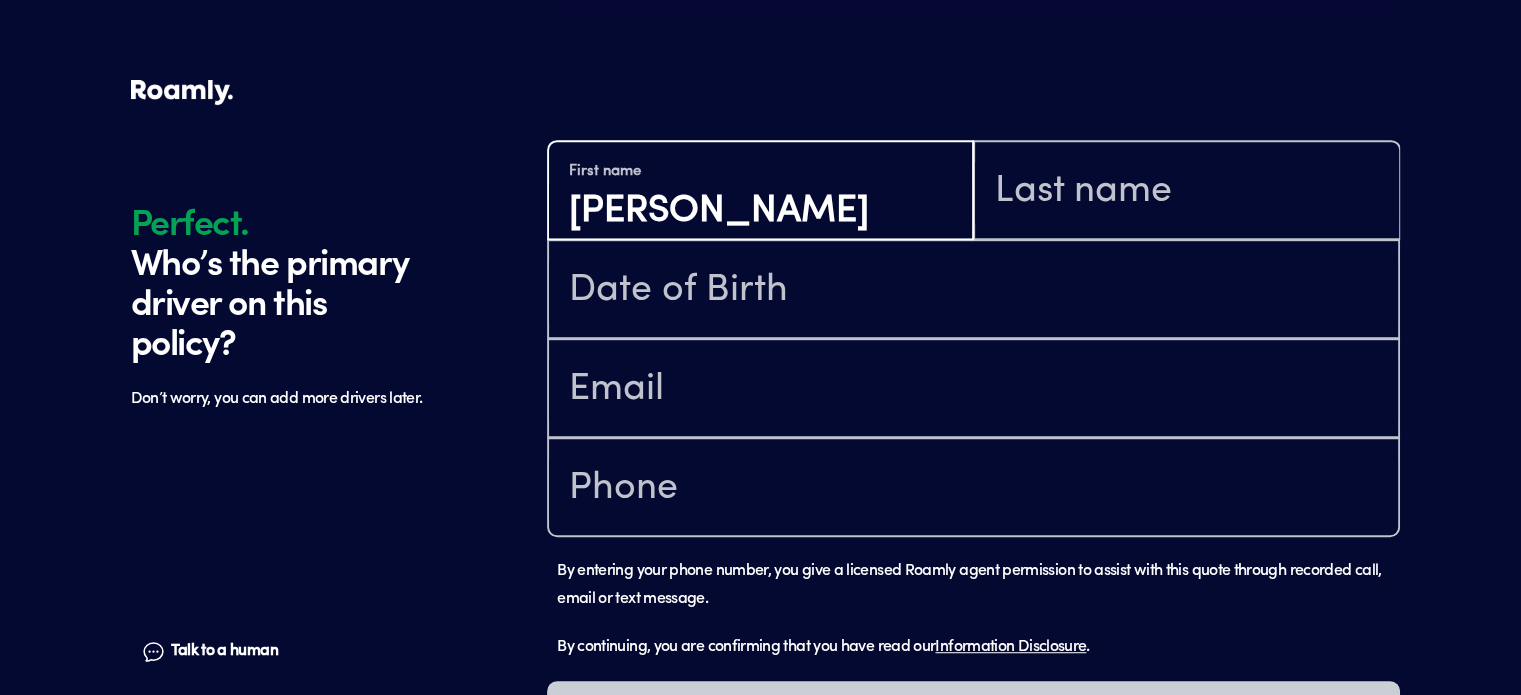 type on "[PERSON_NAME]" 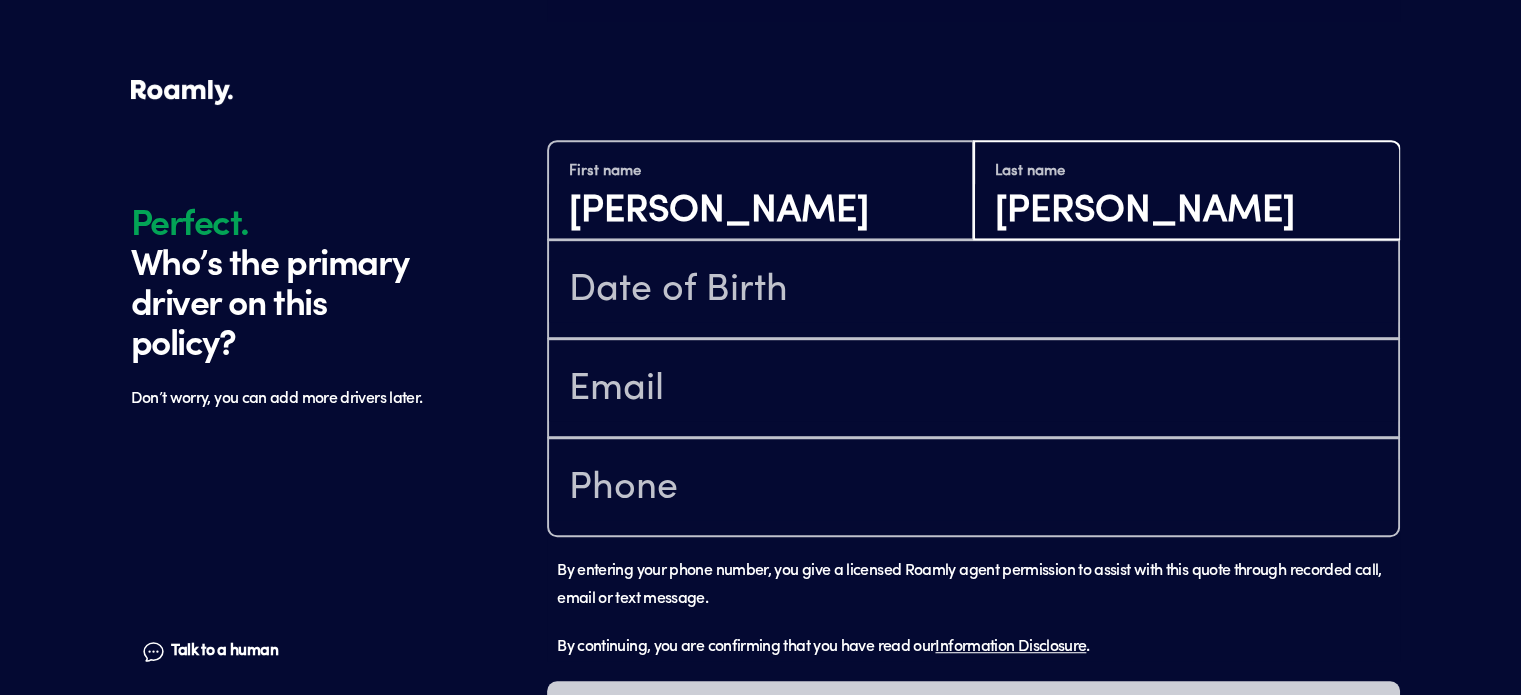 type on "[PERSON_NAME]" 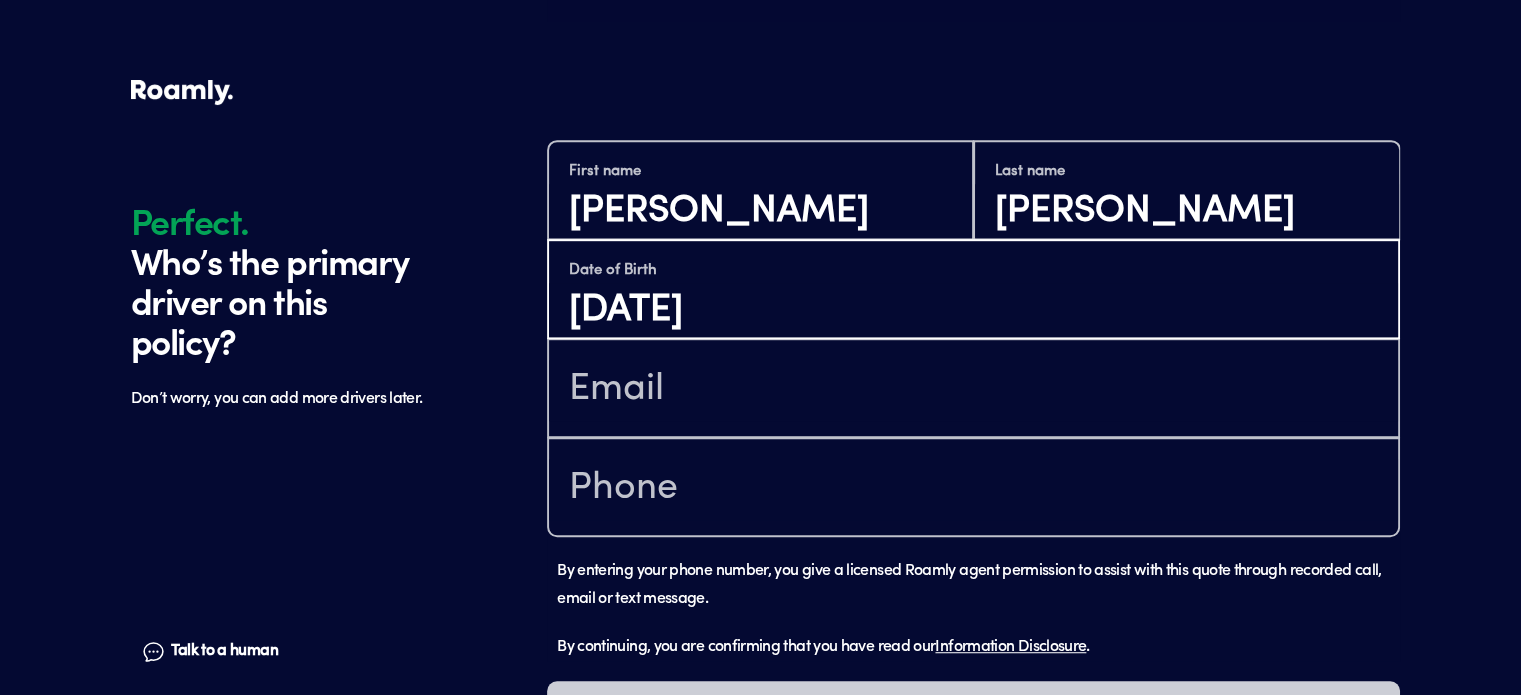 type on "[DATE]" 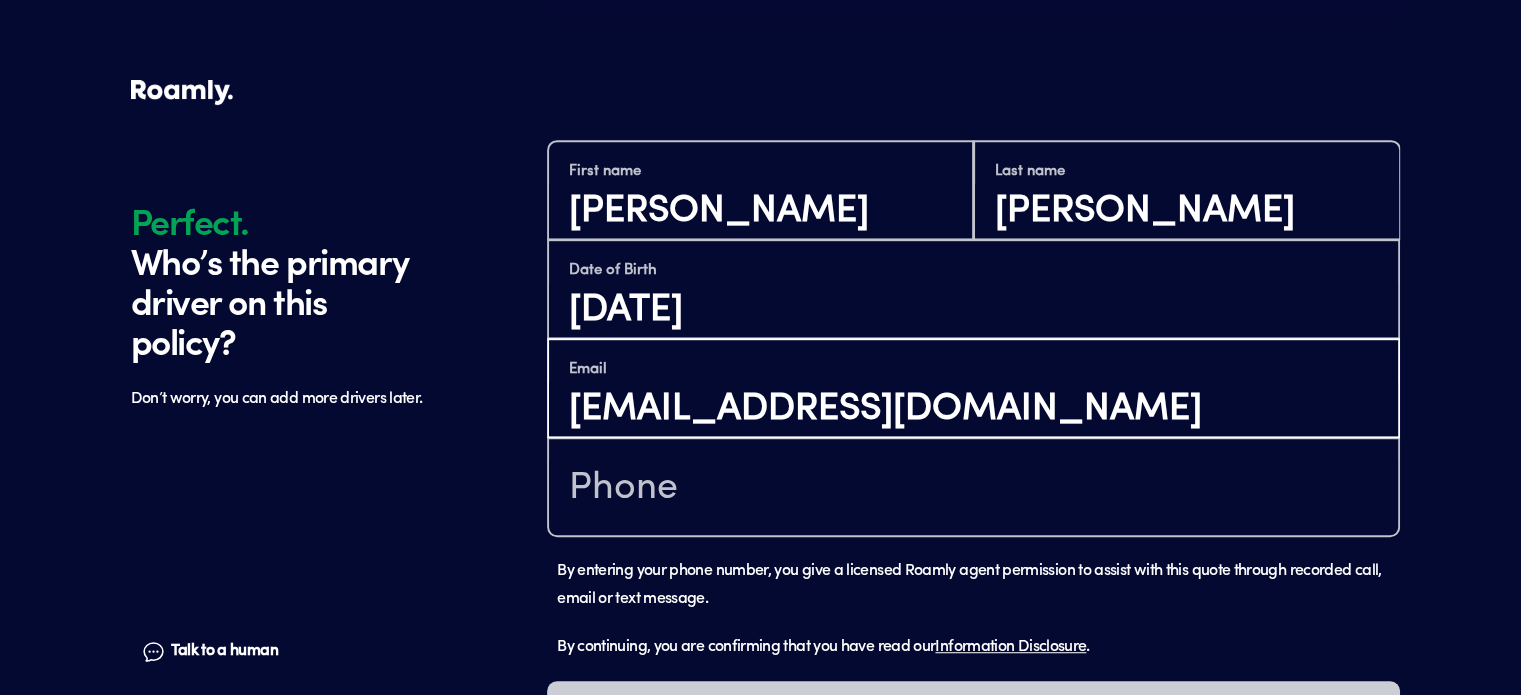 type on "[EMAIL_ADDRESS][DOMAIN_NAME]" 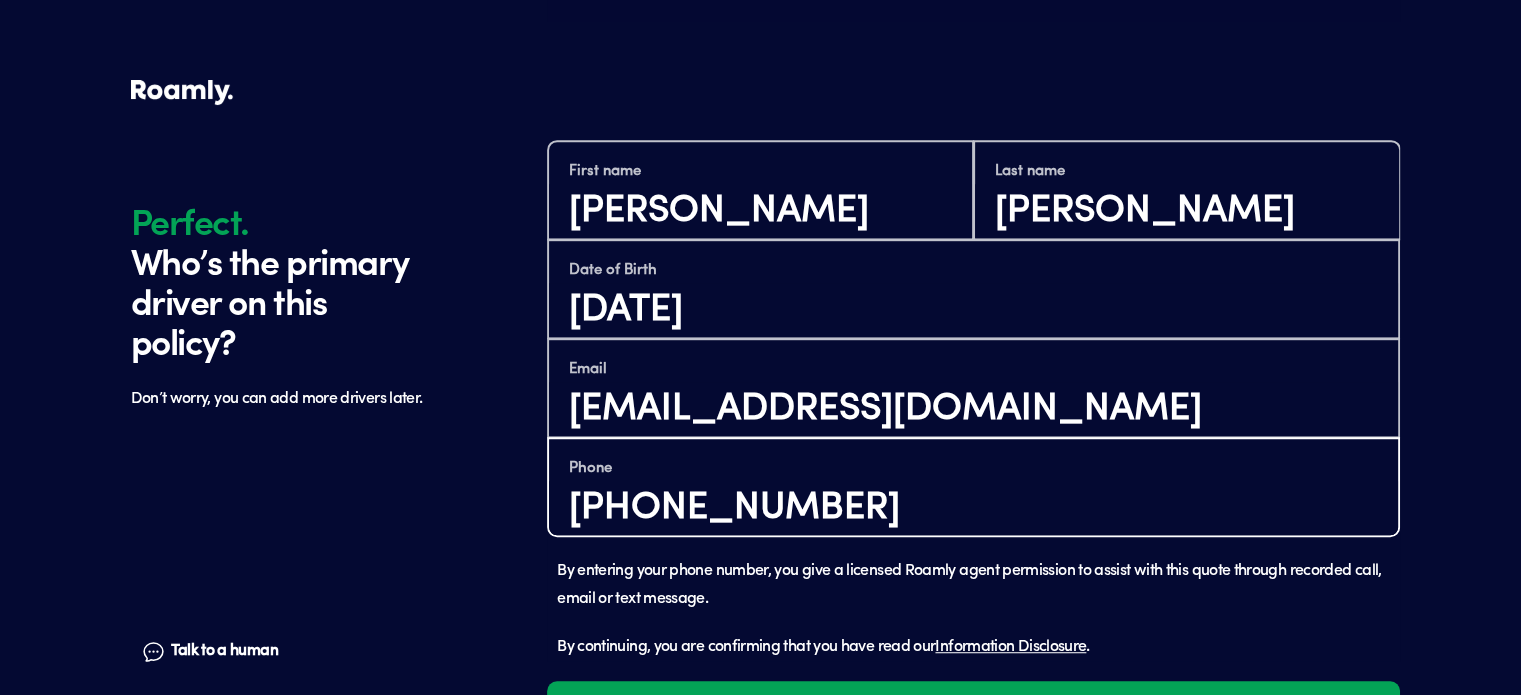 scroll, scrollTop: 1281, scrollLeft: 0, axis: vertical 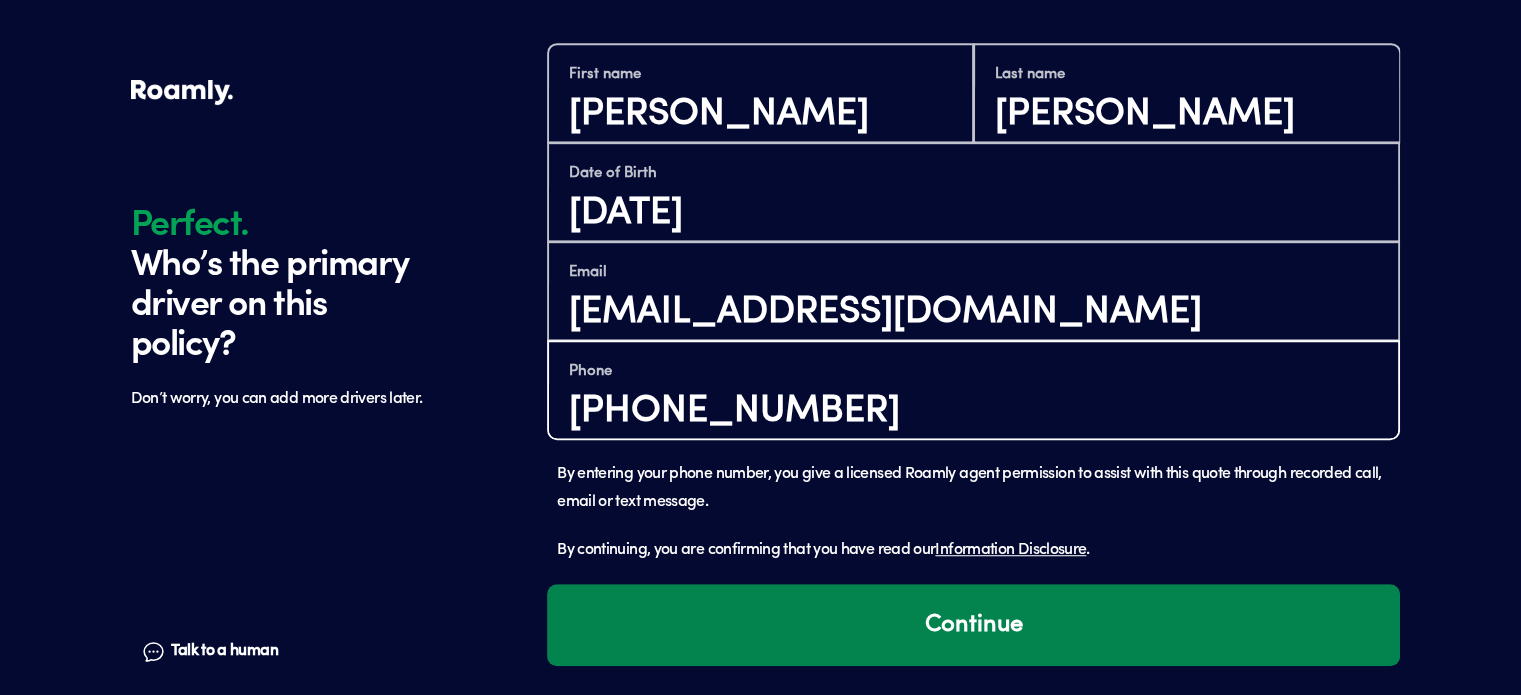 type on "[PHONE_NUMBER]" 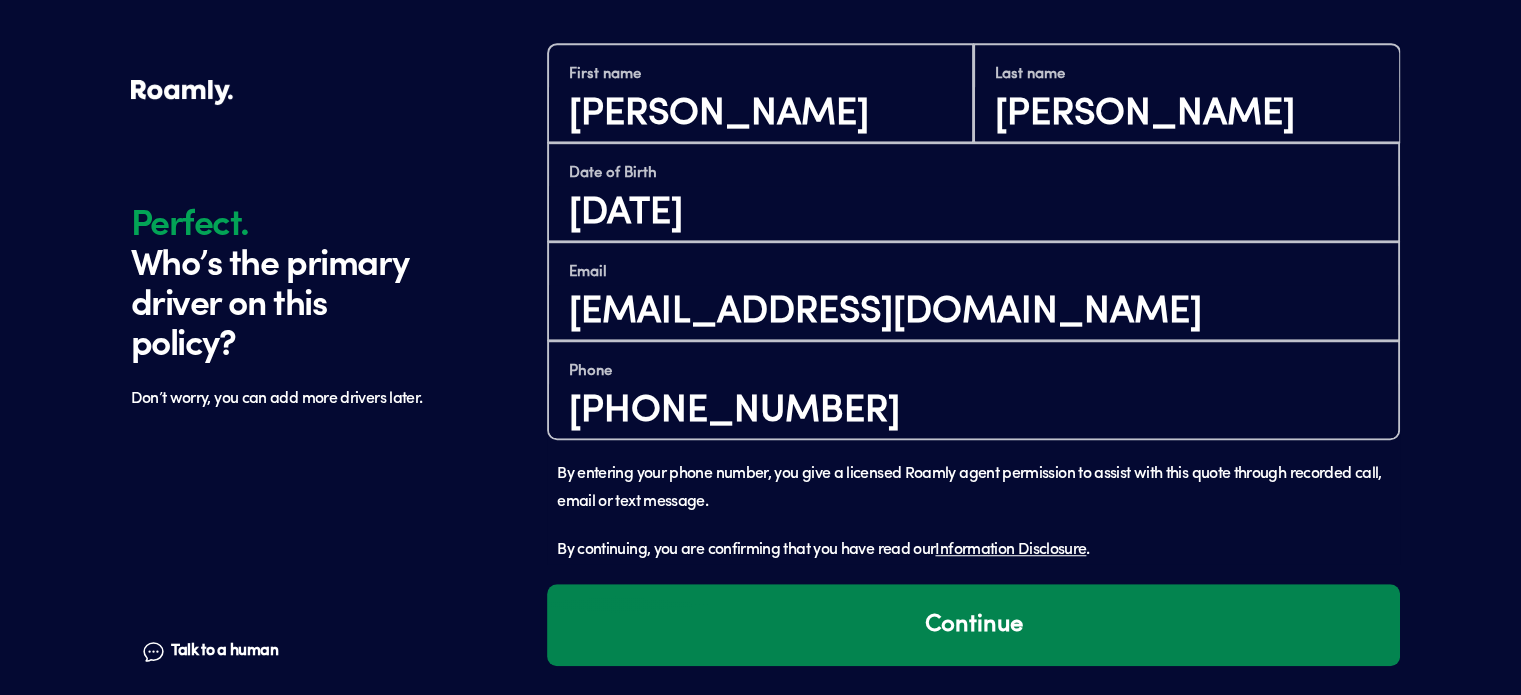 click on "Continue" at bounding box center (973, 625) 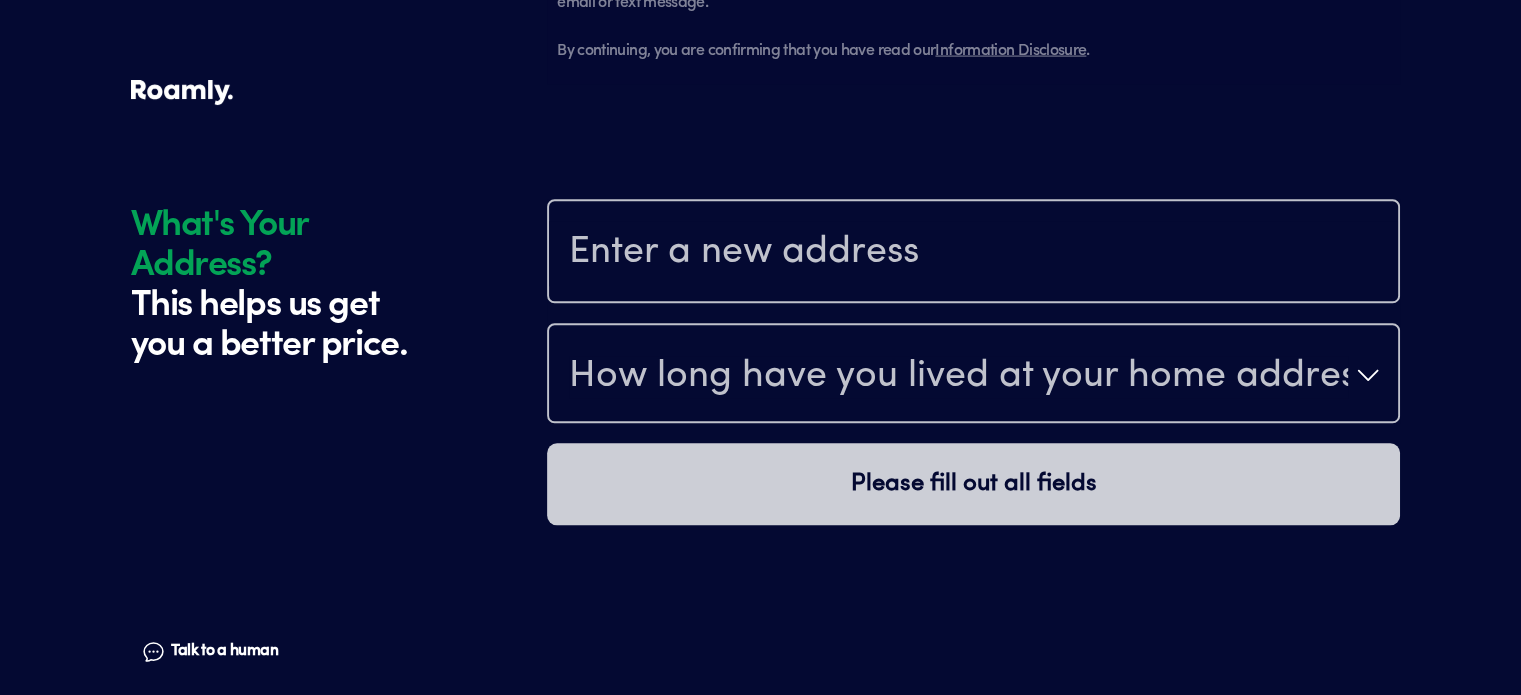 scroll, scrollTop: 1875, scrollLeft: 0, axis: vertical 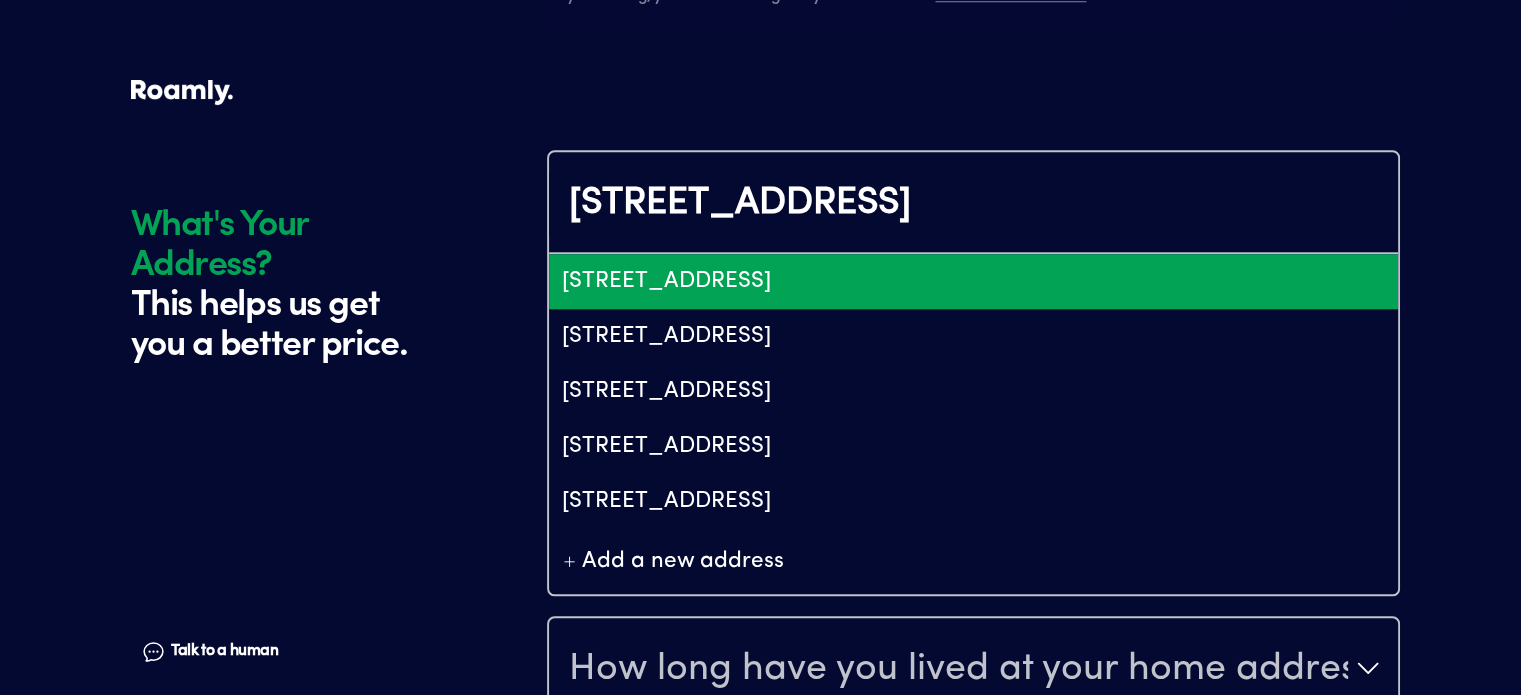 click on "[STREET_ADDRESS]" at bounding box center [973, 281] 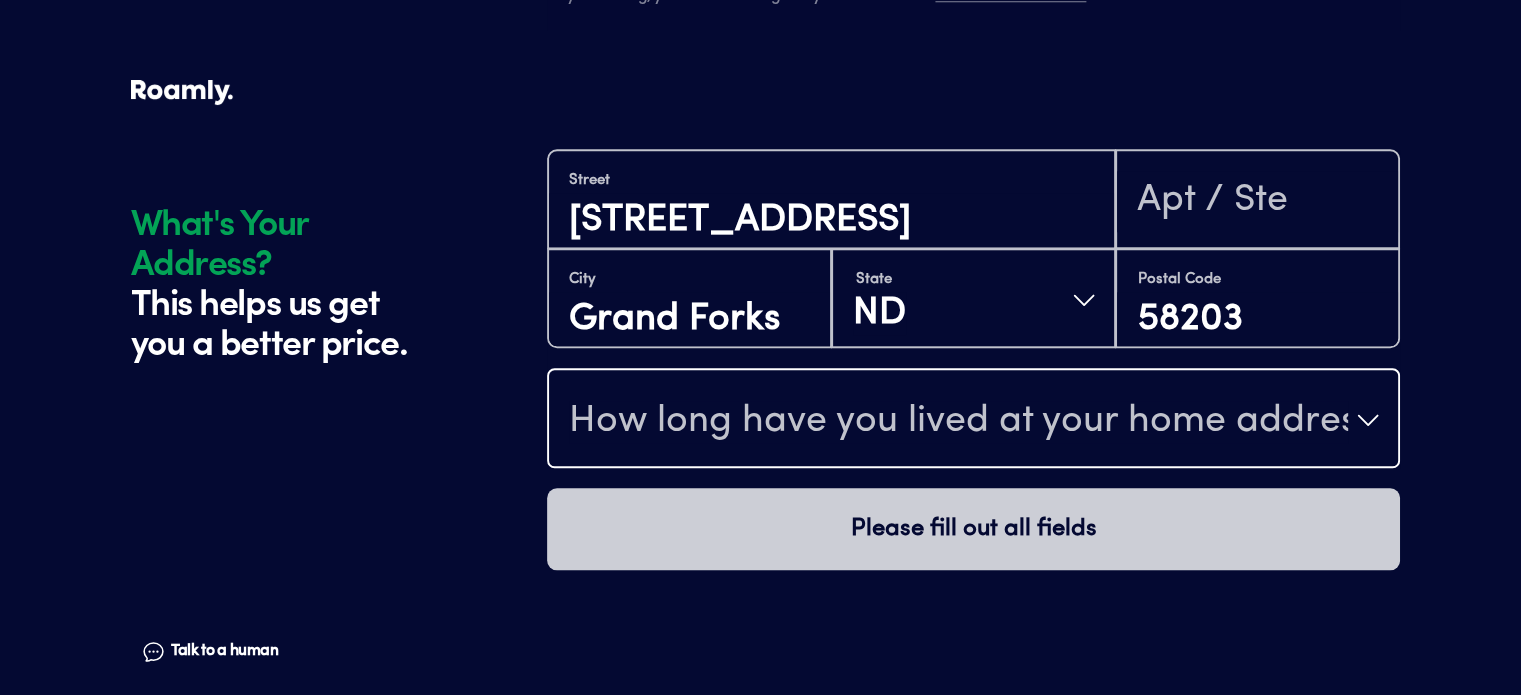 click on "How long have you lived at your home address?" at bounding box center [958, 422] 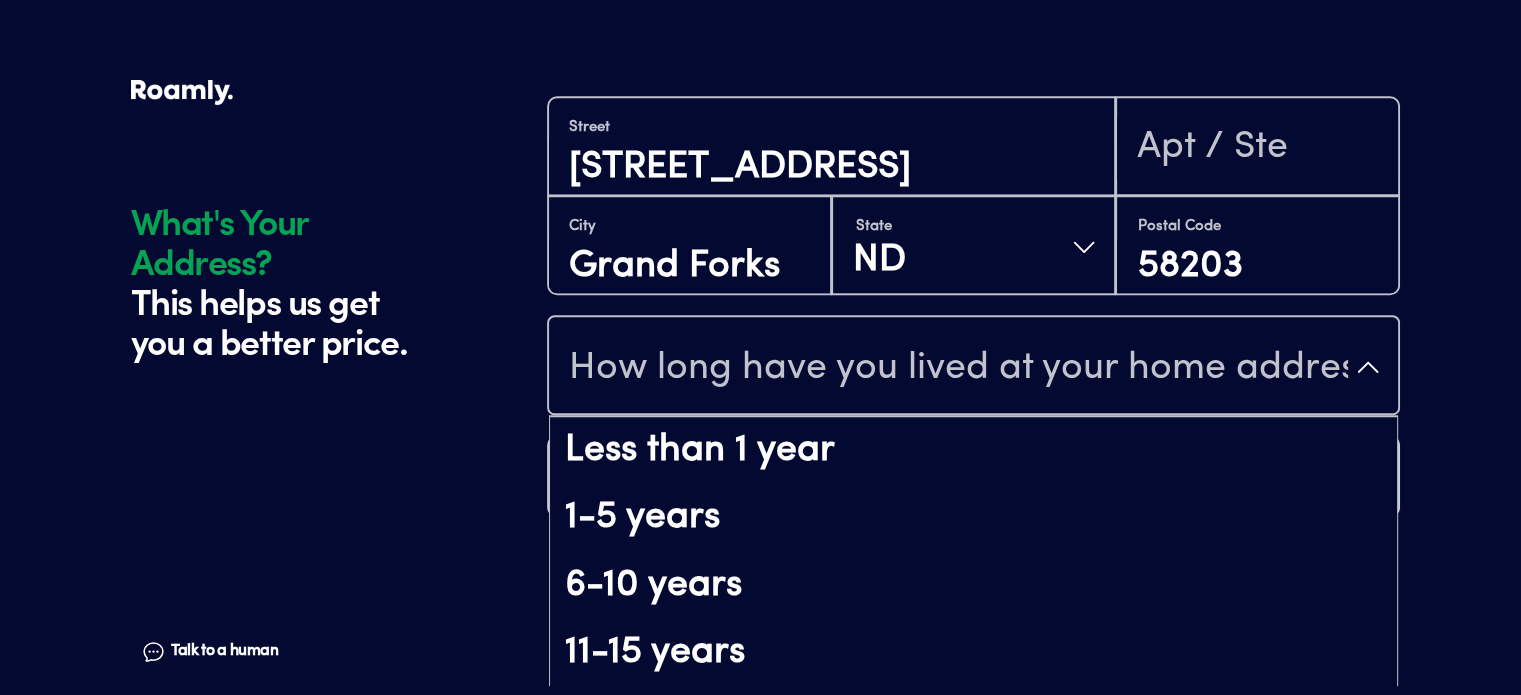 scroll, scrollTop: 120, scrollLeft: 0, axis: vertical 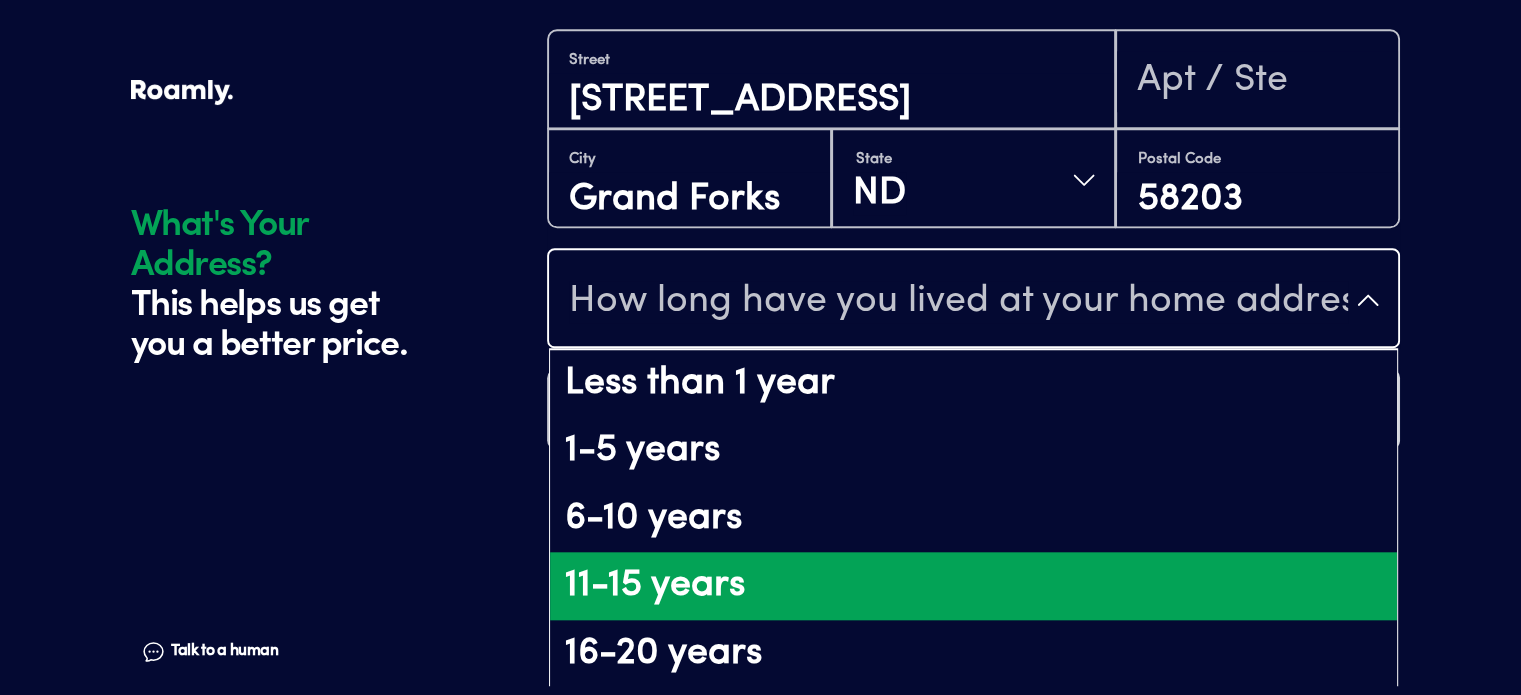 click on "11-15 years" at bounding box center [973, 586] 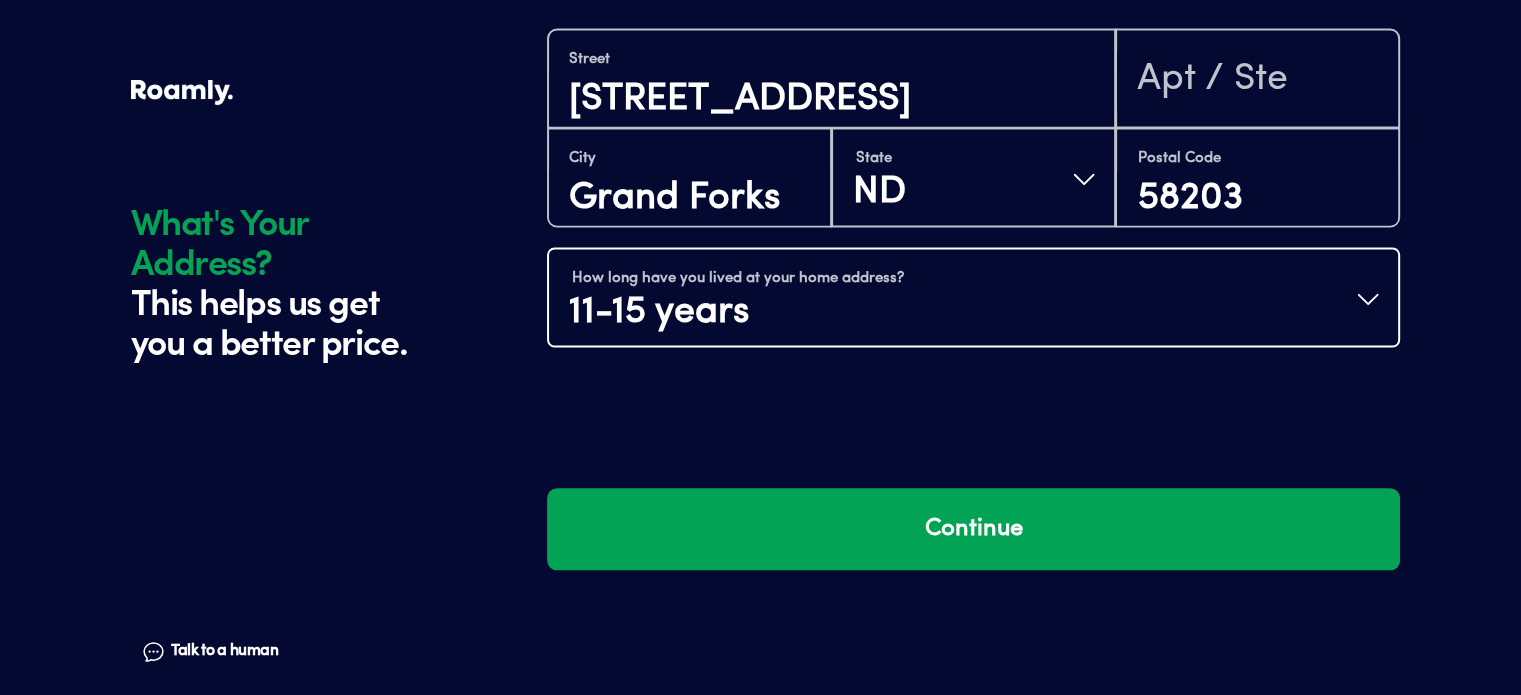 scroll, scrollTop: 0, scrollLeft: 0, axis: both 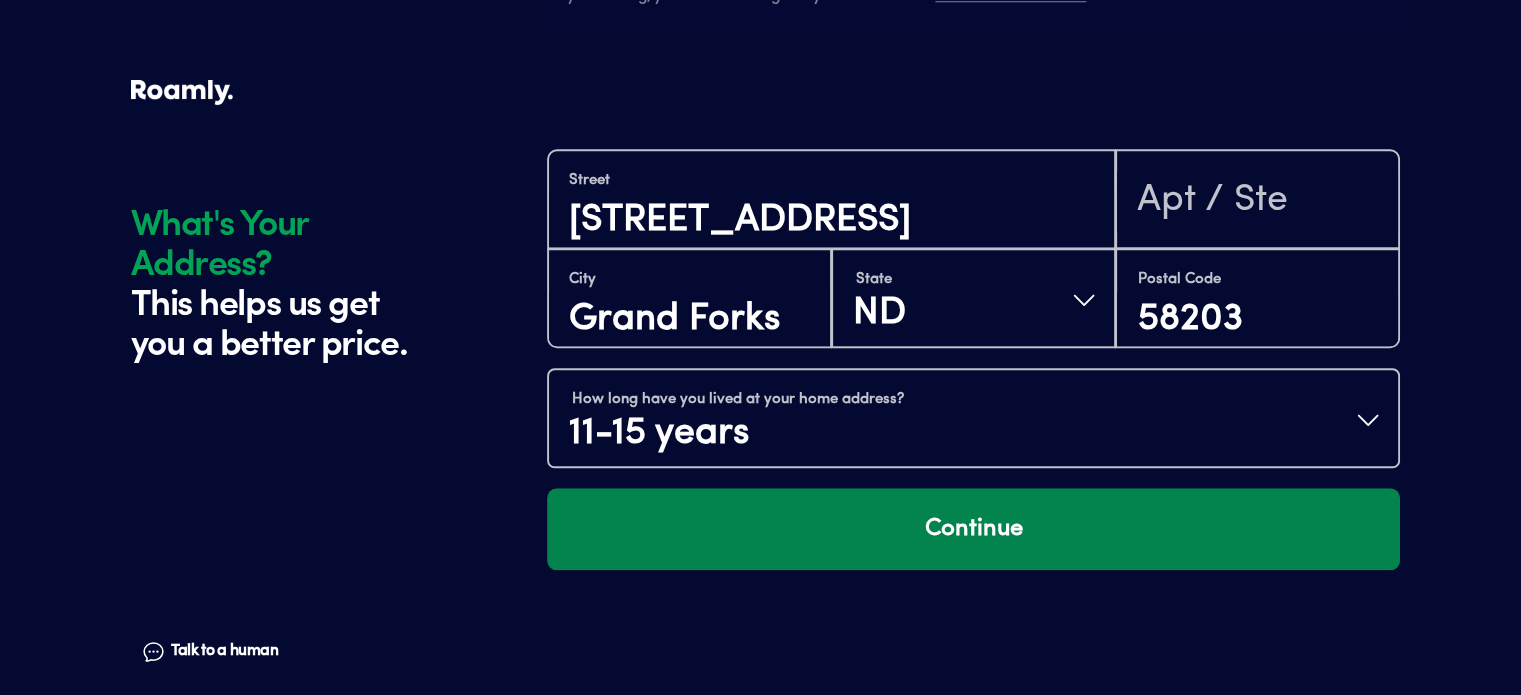 click on "Continue" at bounding box center [973, 529] 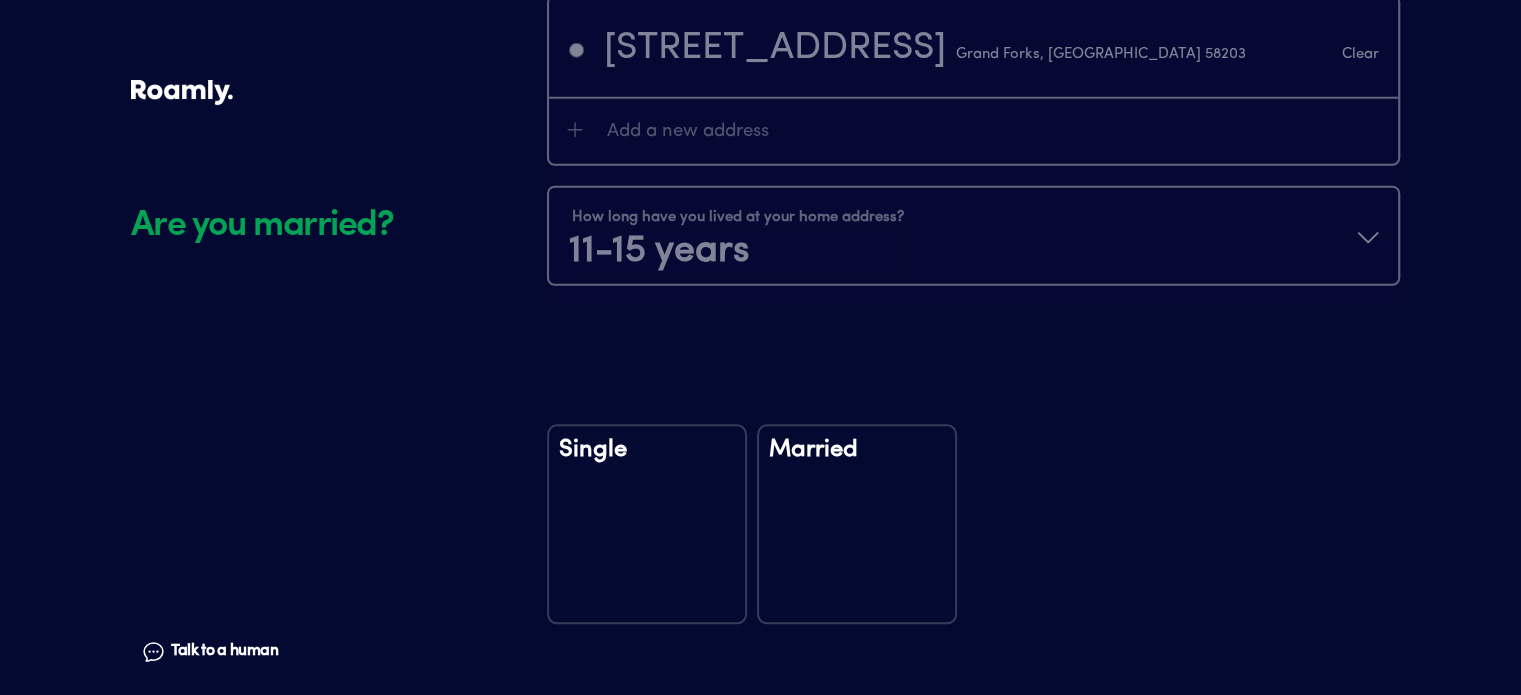scroll, scrollTop: 2344, scrollLeft: 0, axis: vertical 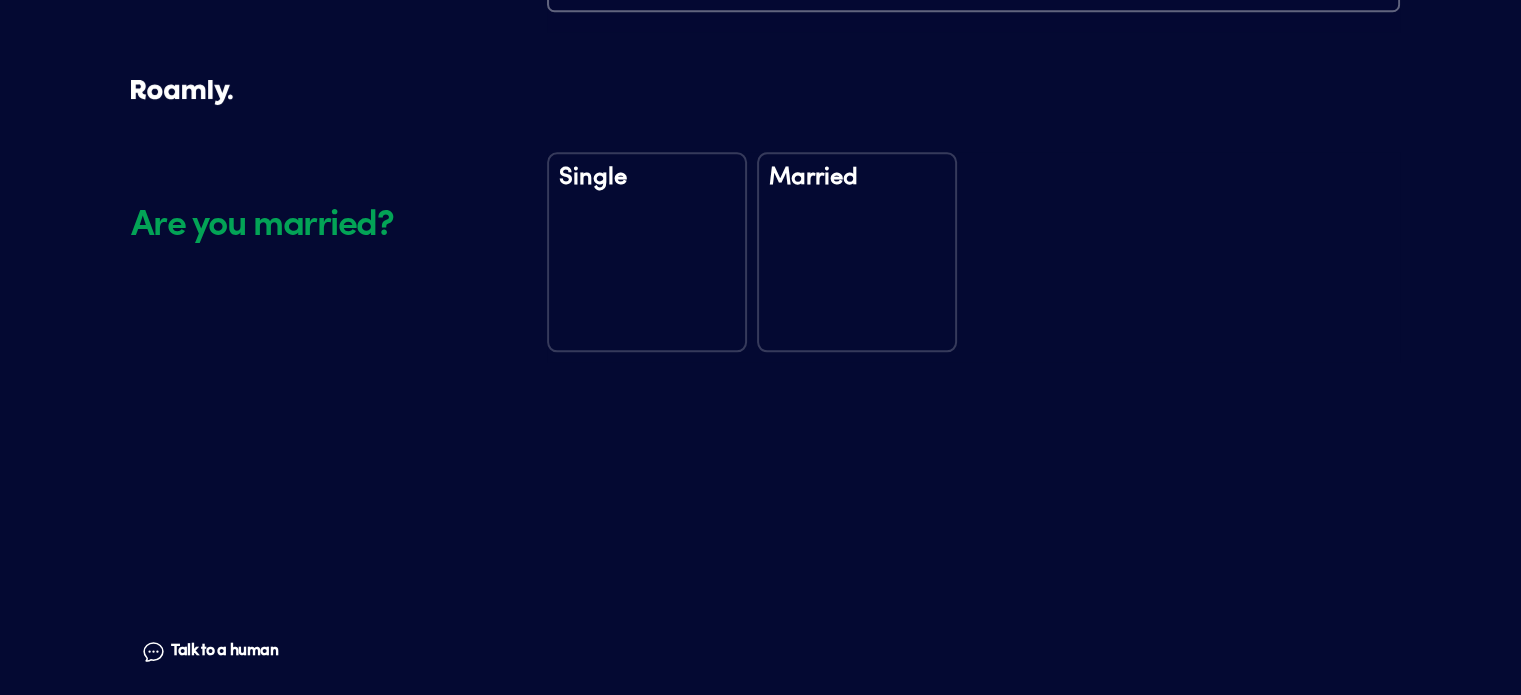 click on "Married" at bounding box center [857, 252] 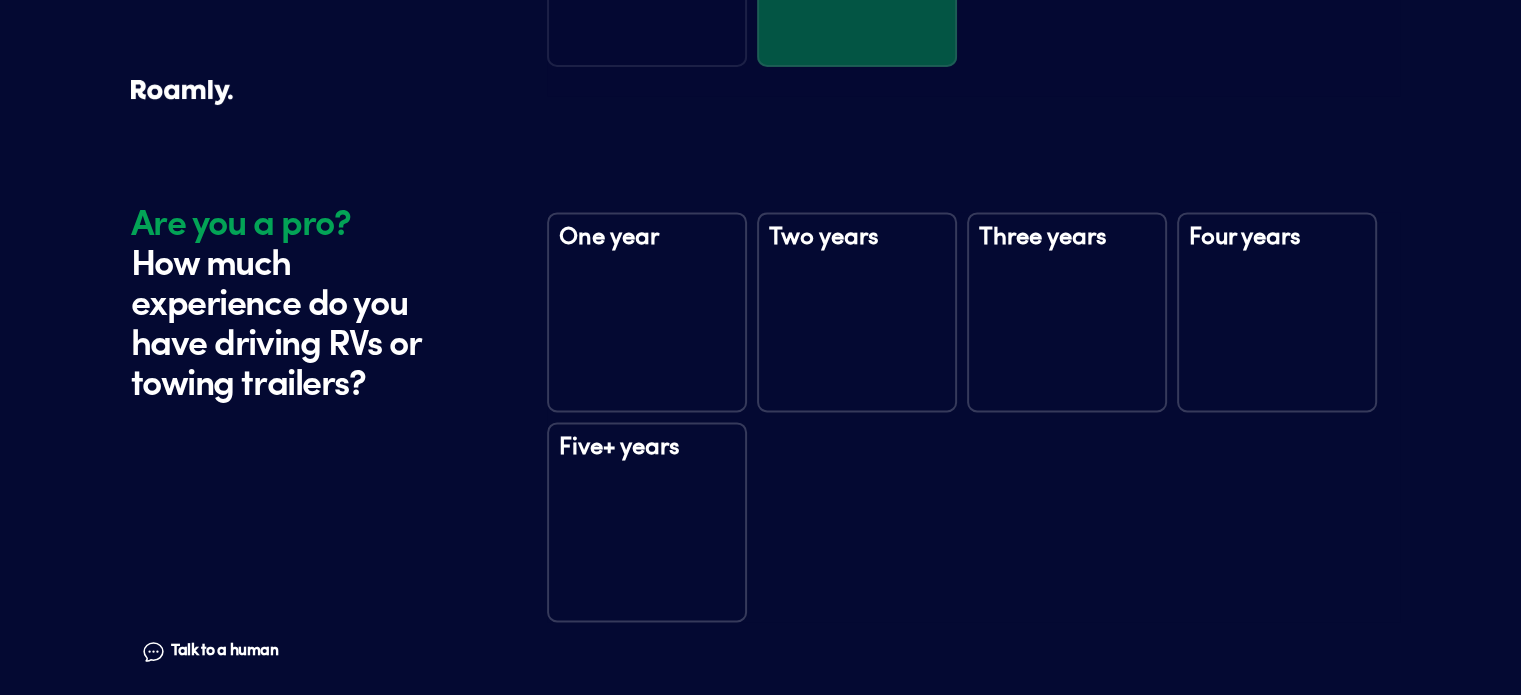 scroll, scrollTop: 2735, scrollLeft: 0, axis: vertical 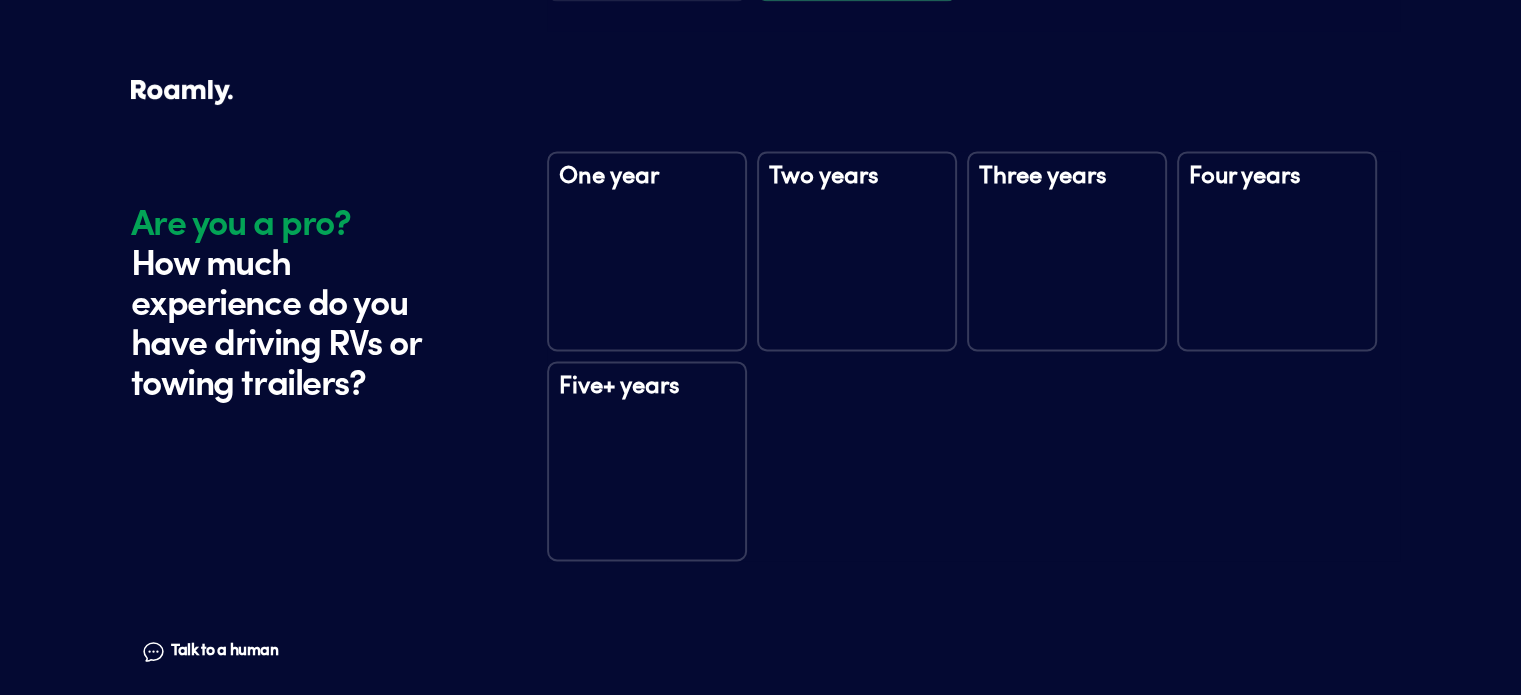 click on "Five+ years" at bounding box center (647, 405) 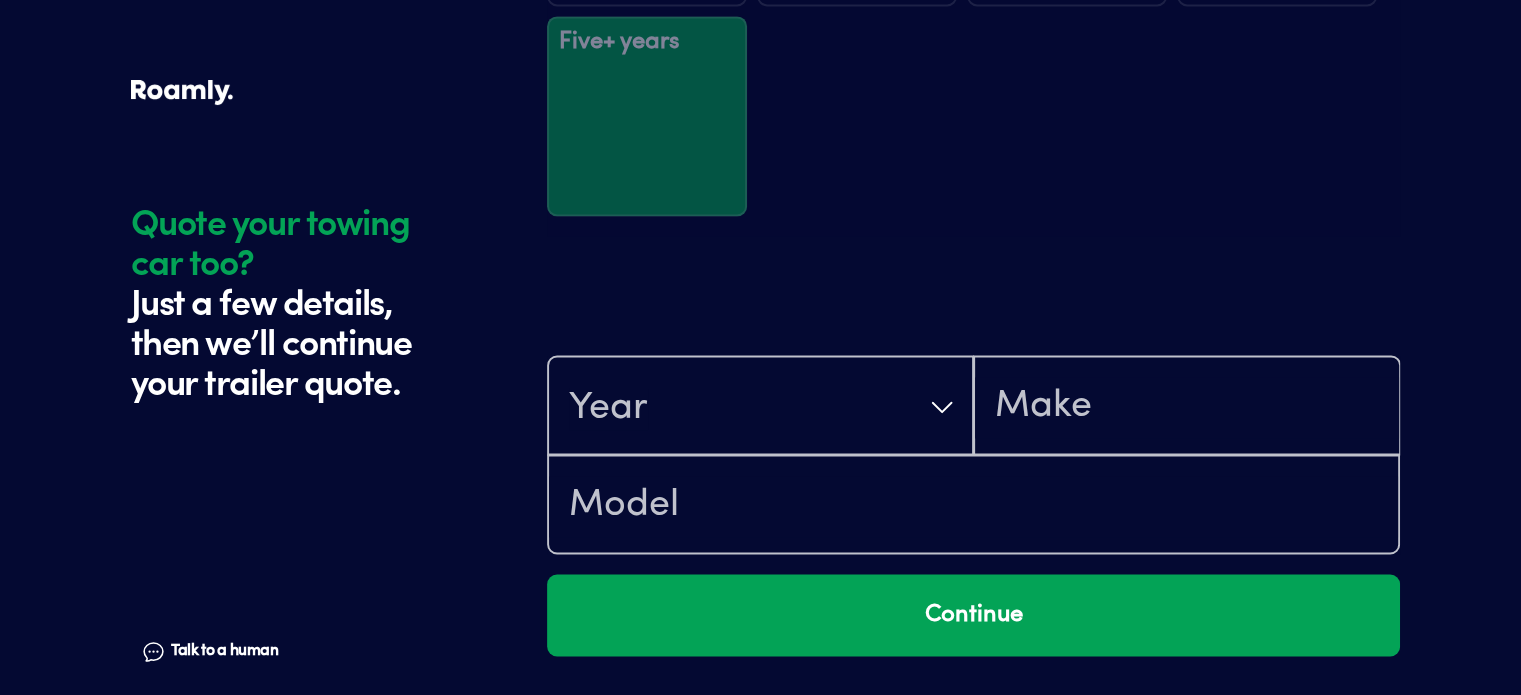 scroll, scrollTop: 3324, scrollLeft: 0, axis: vertical 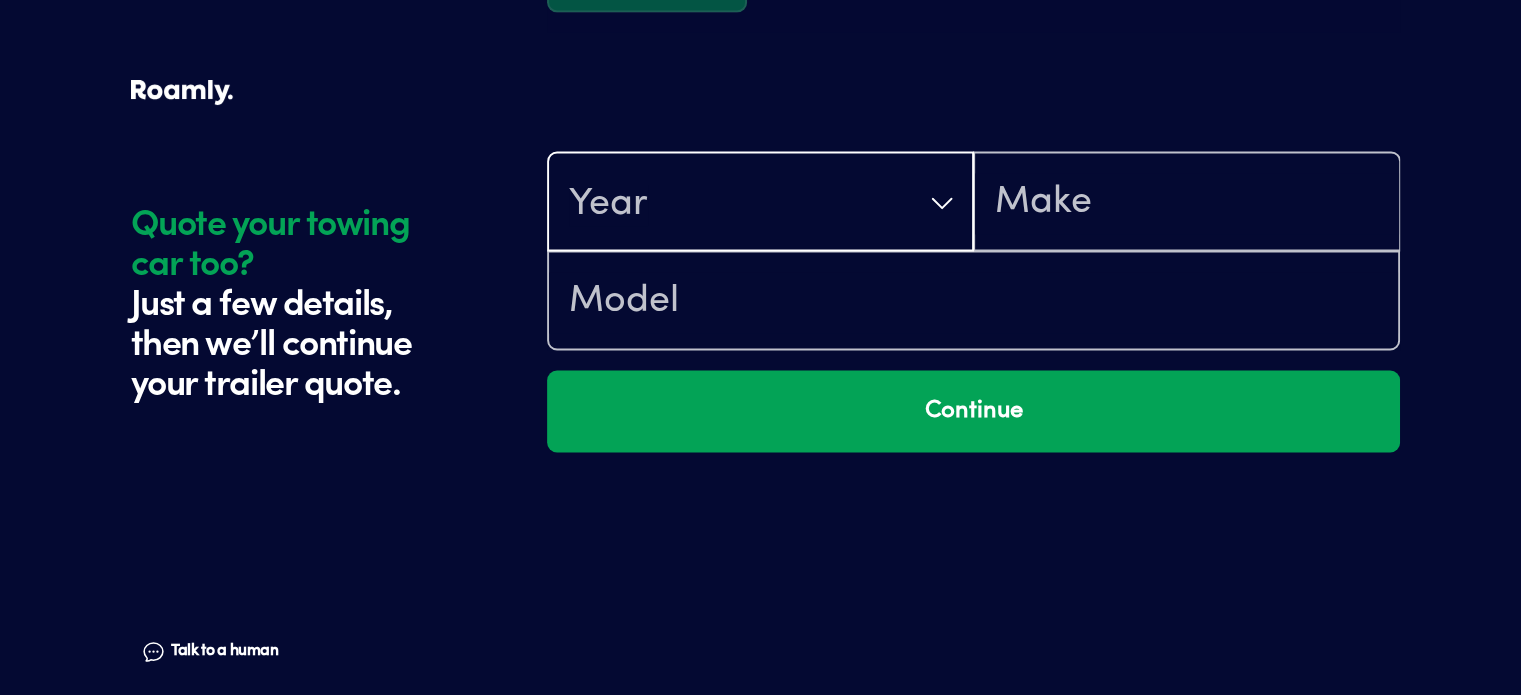click on "Year" at bounding box center [760, 203] 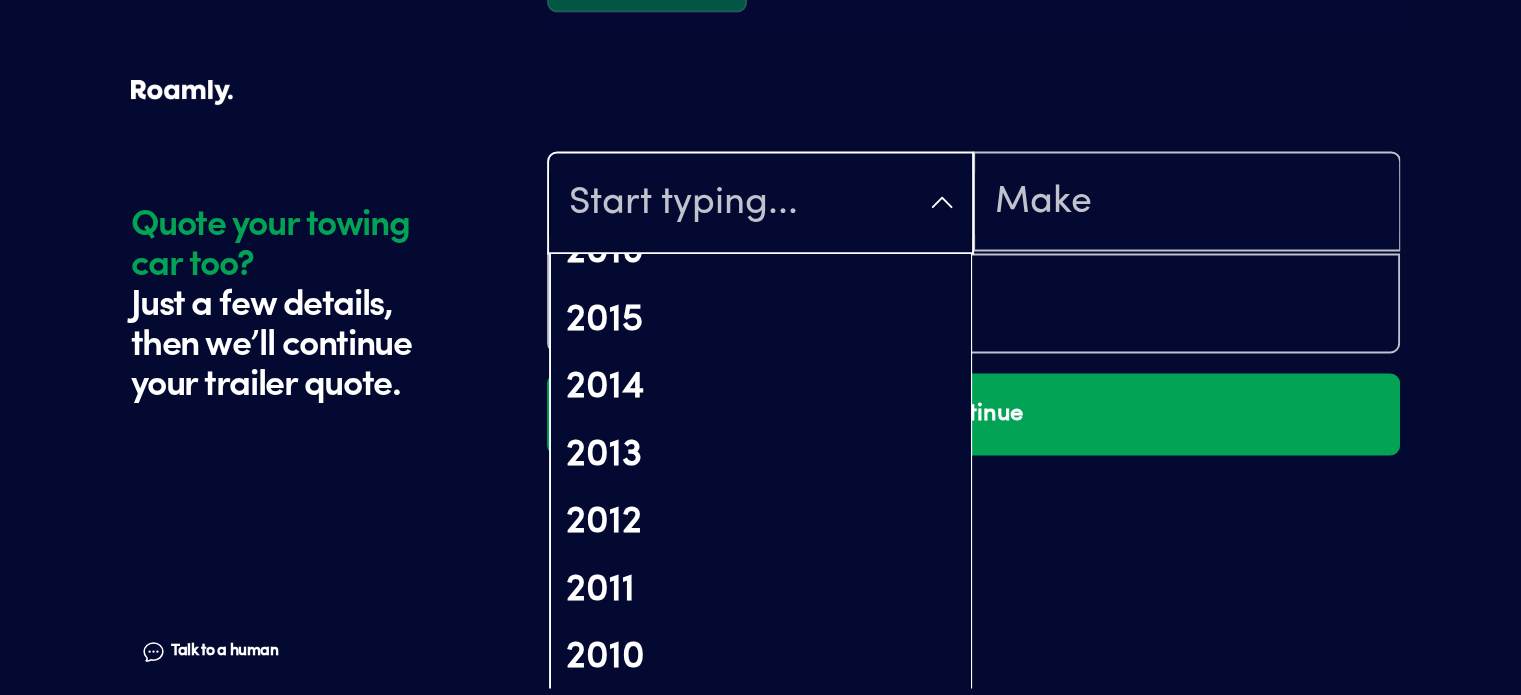 scroll, scrollTop: 694, scrollLeft: 0, axis: vertical 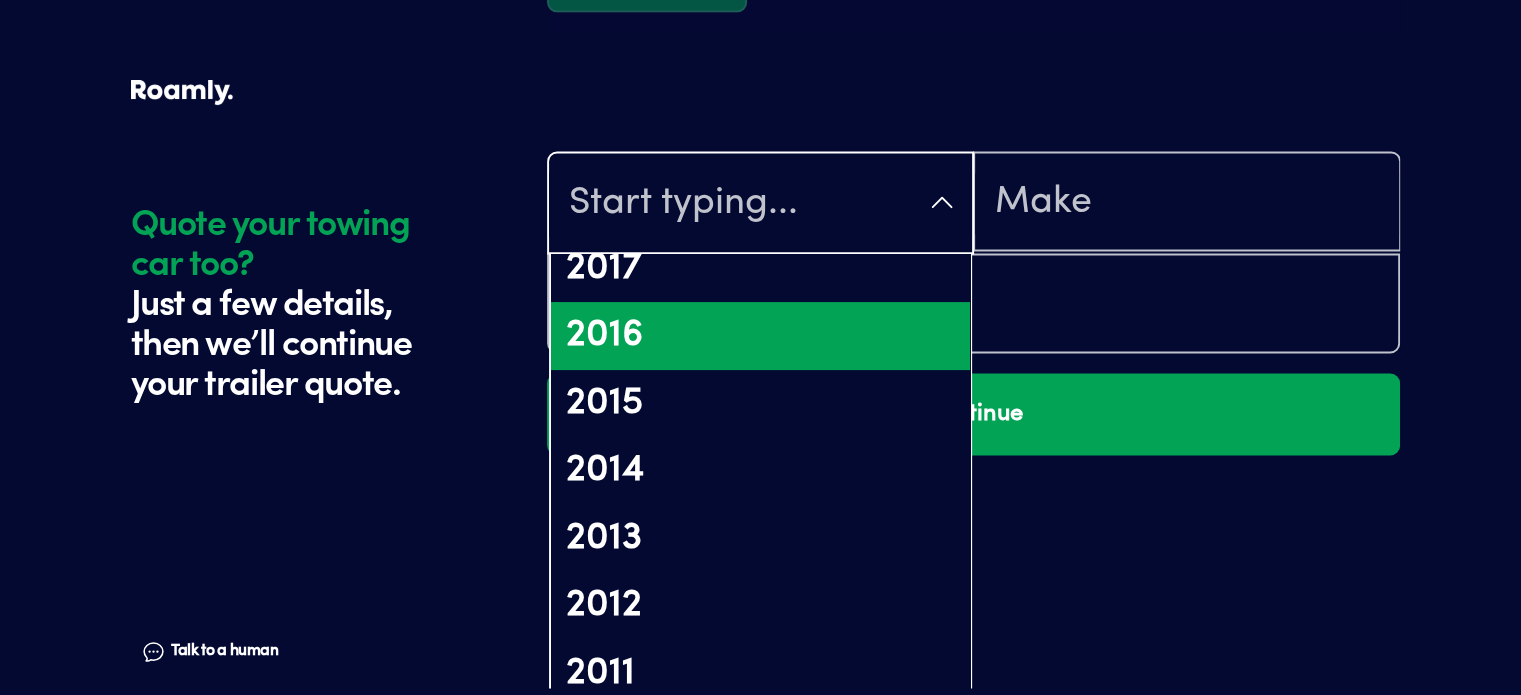 click on "2016" at bounding box center [760, 336] 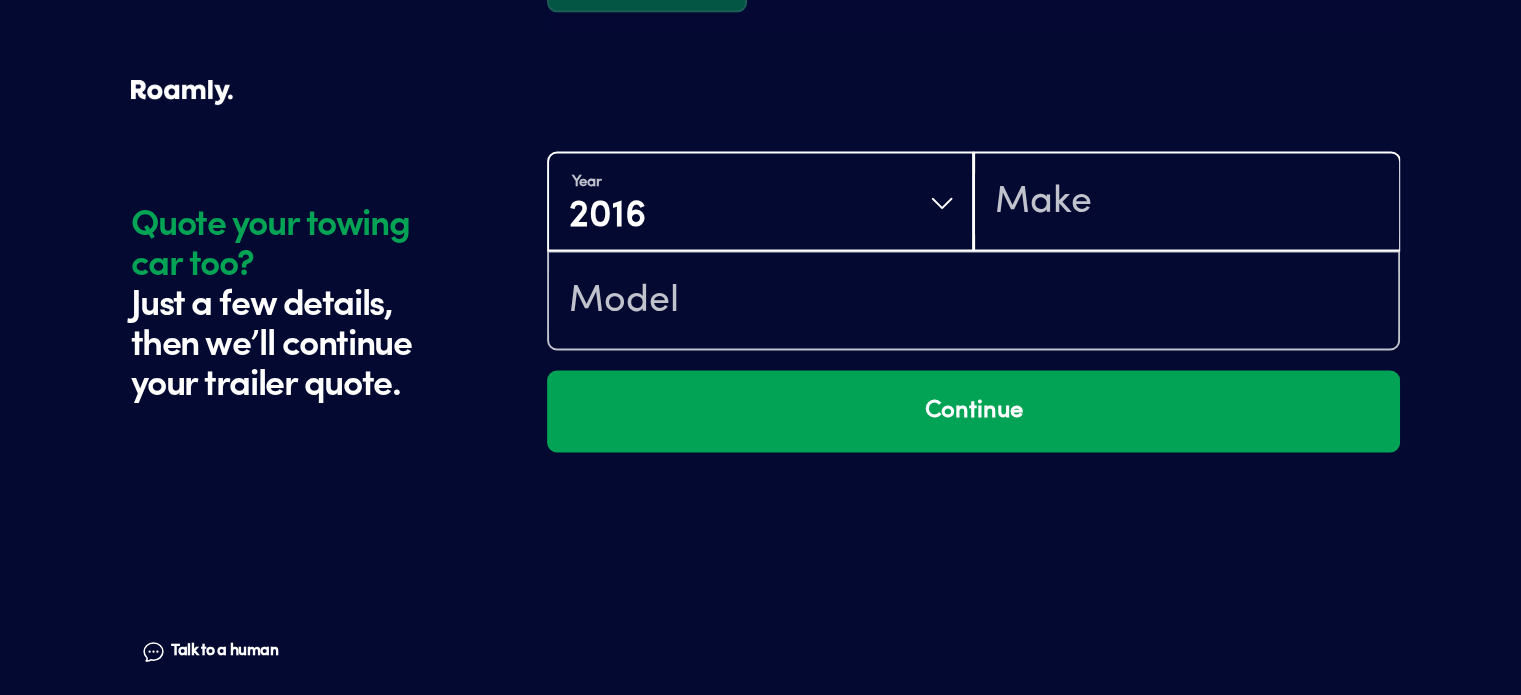 click at bounding box center [1186, 203] 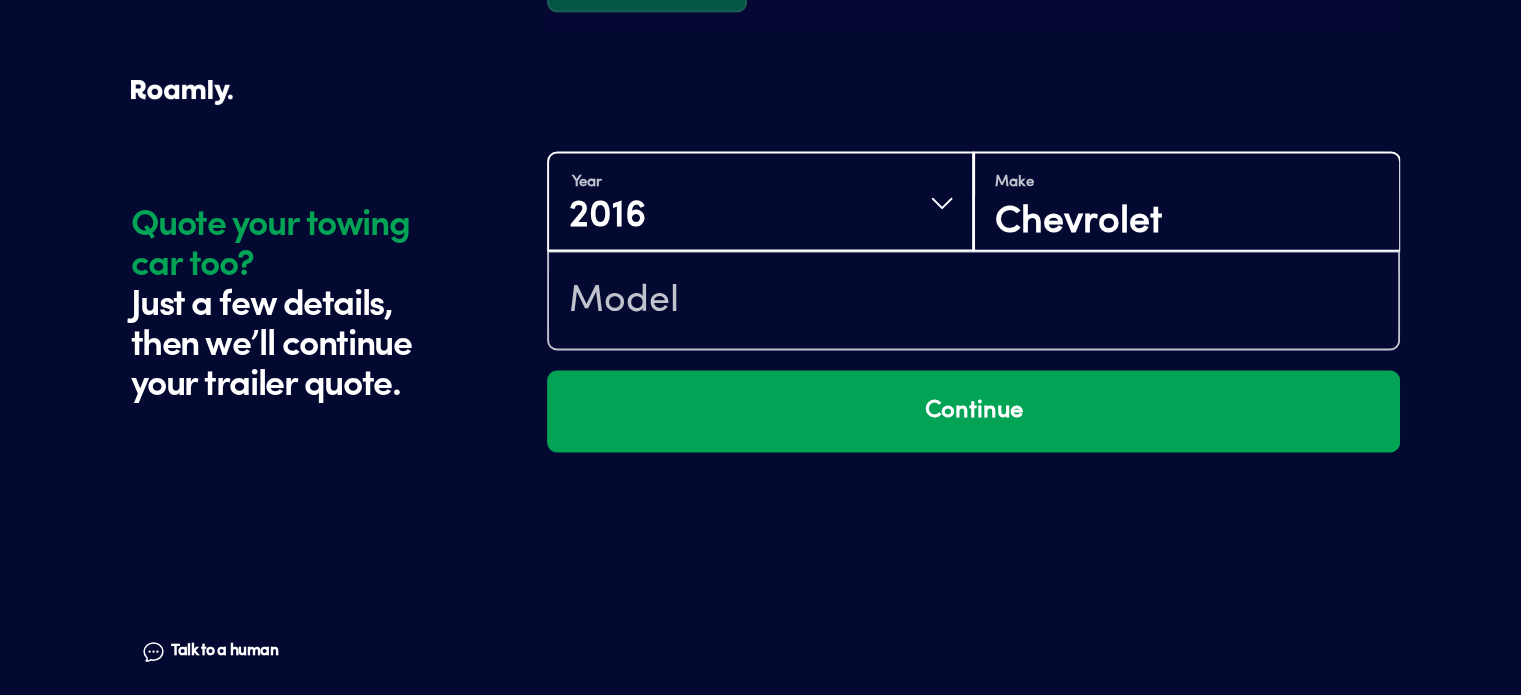 type on "Chevrolet" 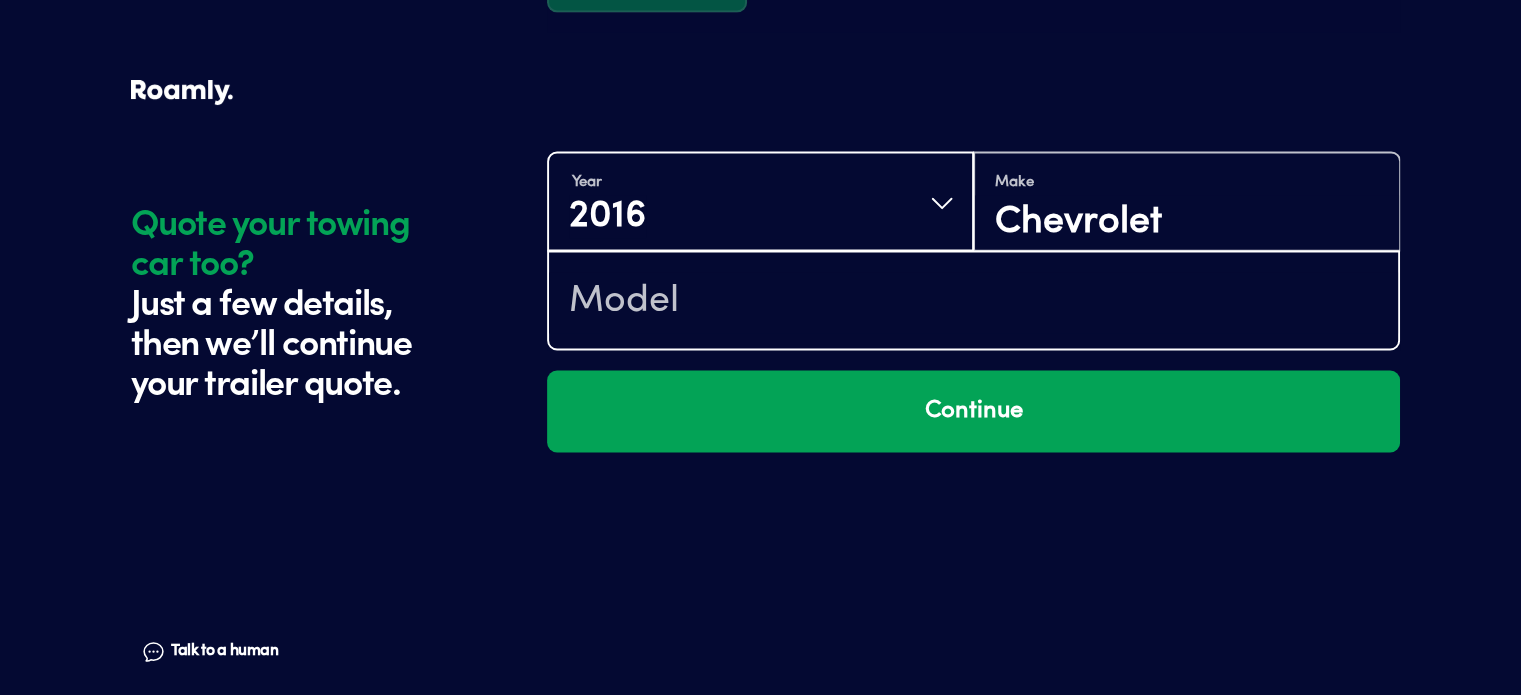 click at bounding box center (973, 302) 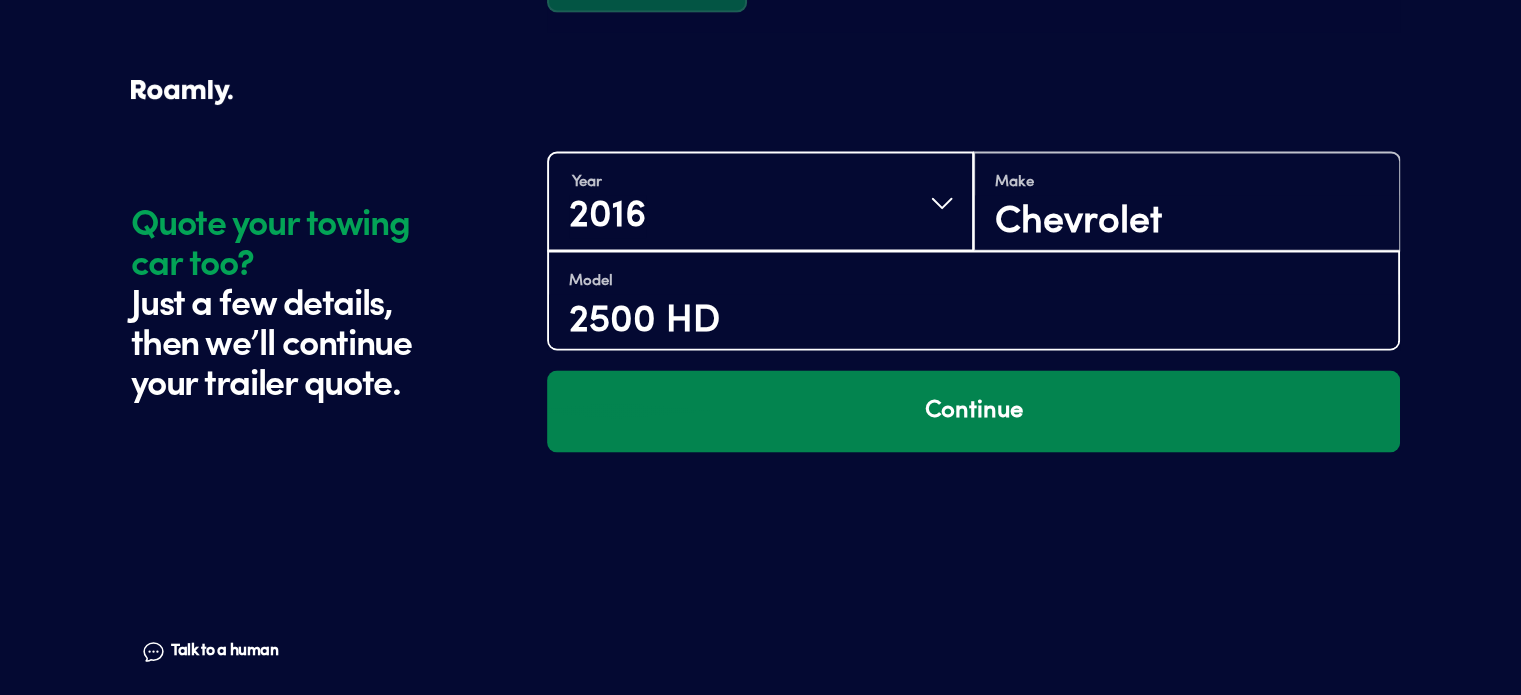 type on "2500 HD" 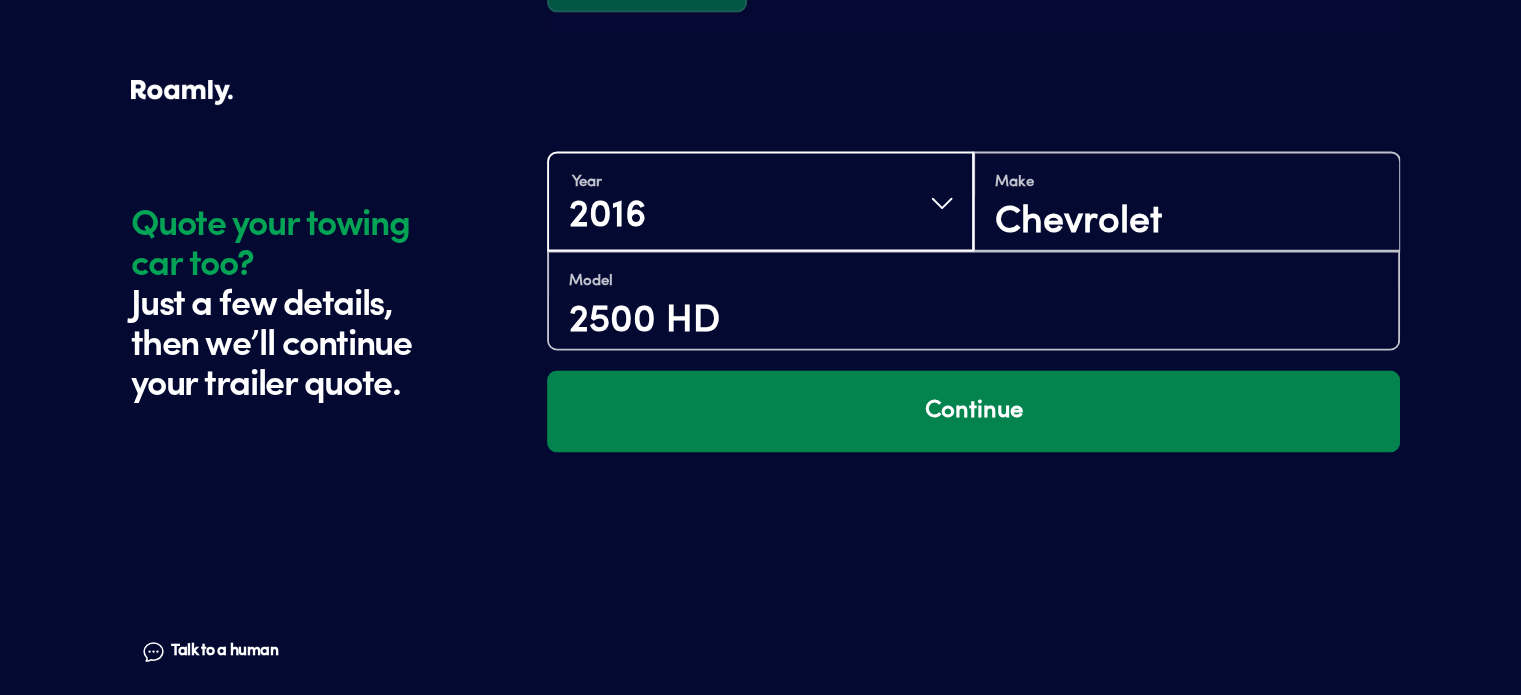 click on "Continue" at bounding box center [973, 411] 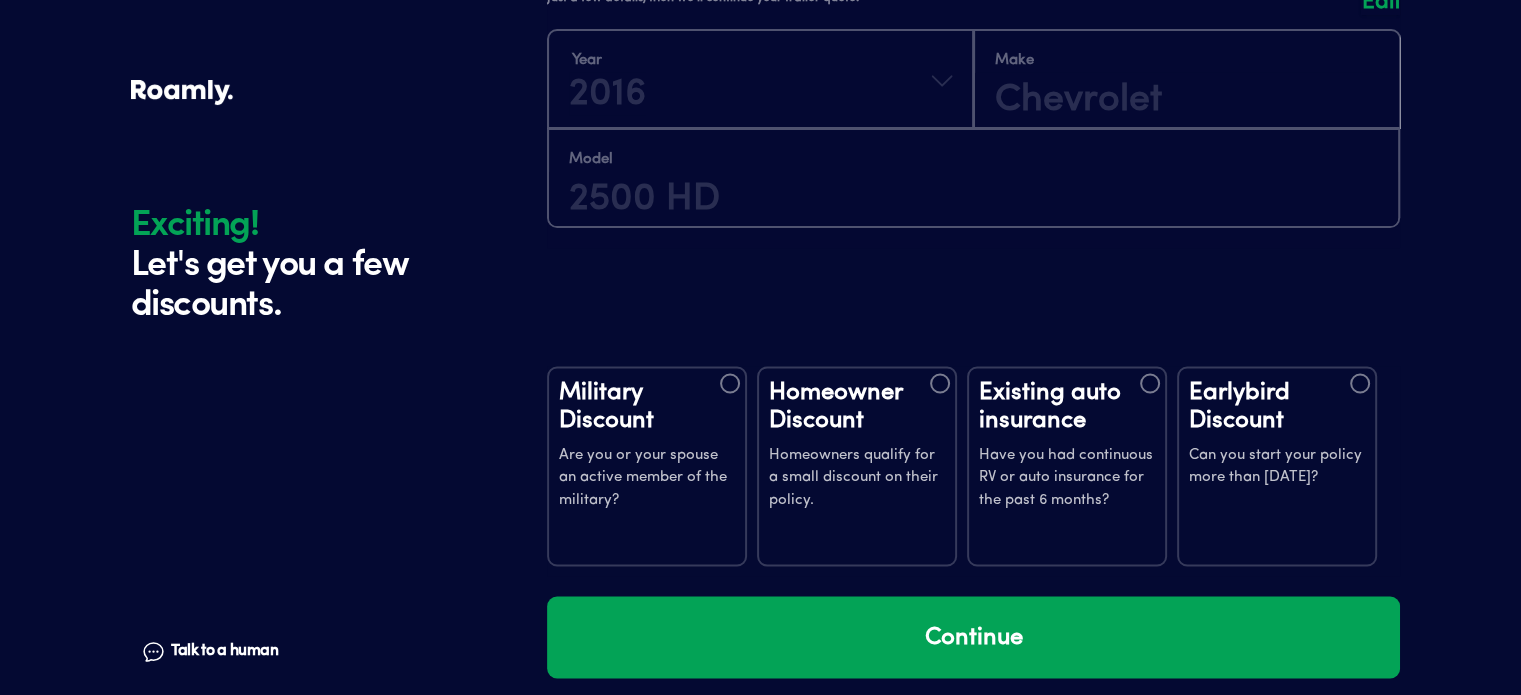 scroll, scrollTop: 3703, scrollLeft: 0, axis: vertical 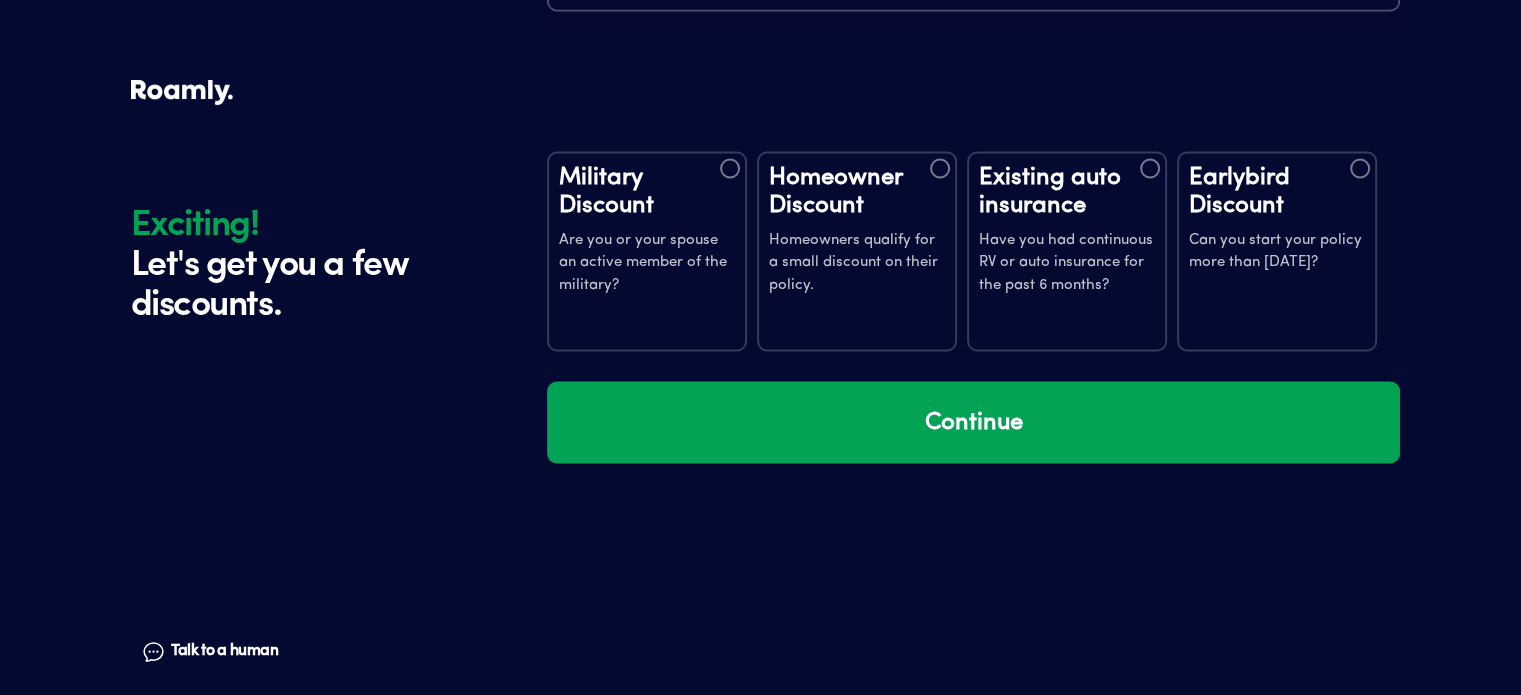 click at bounding box center [940, 168] 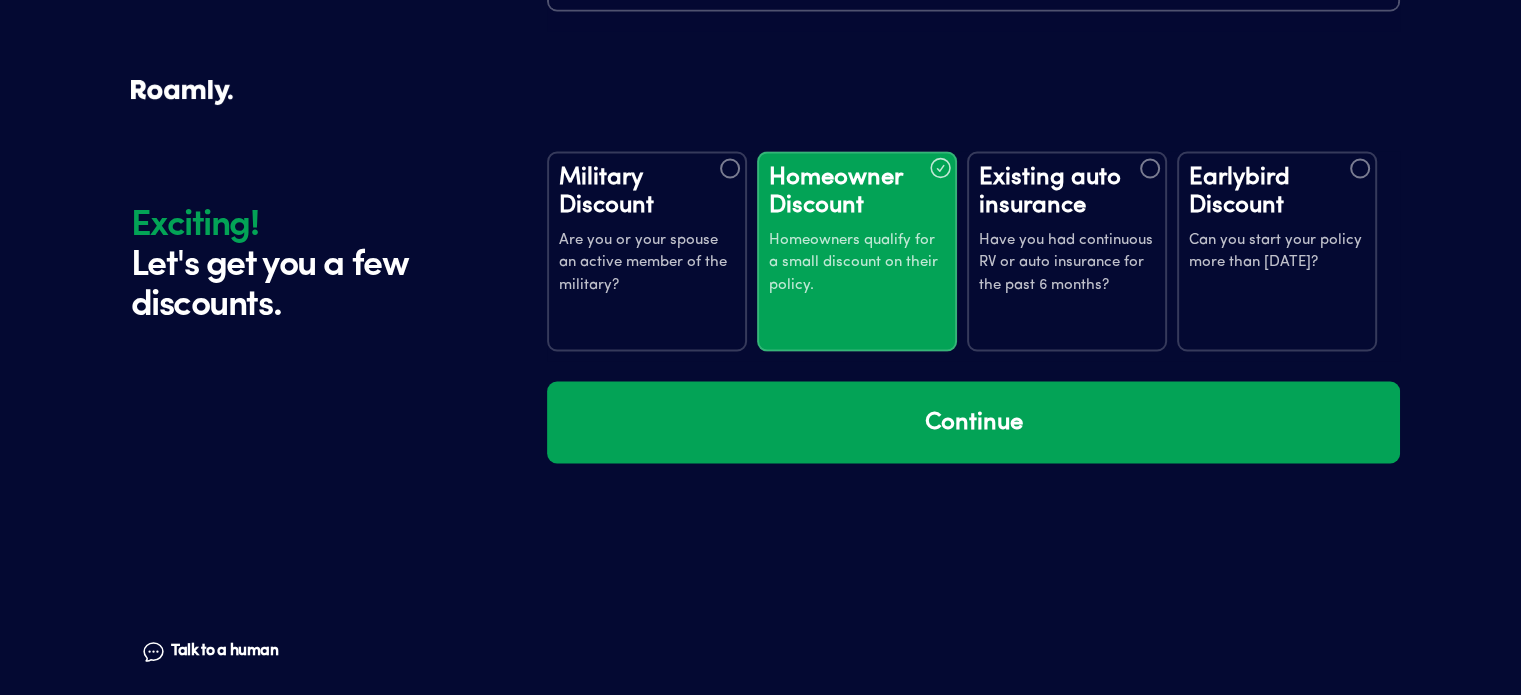 click at bounding box center (1150, 168) 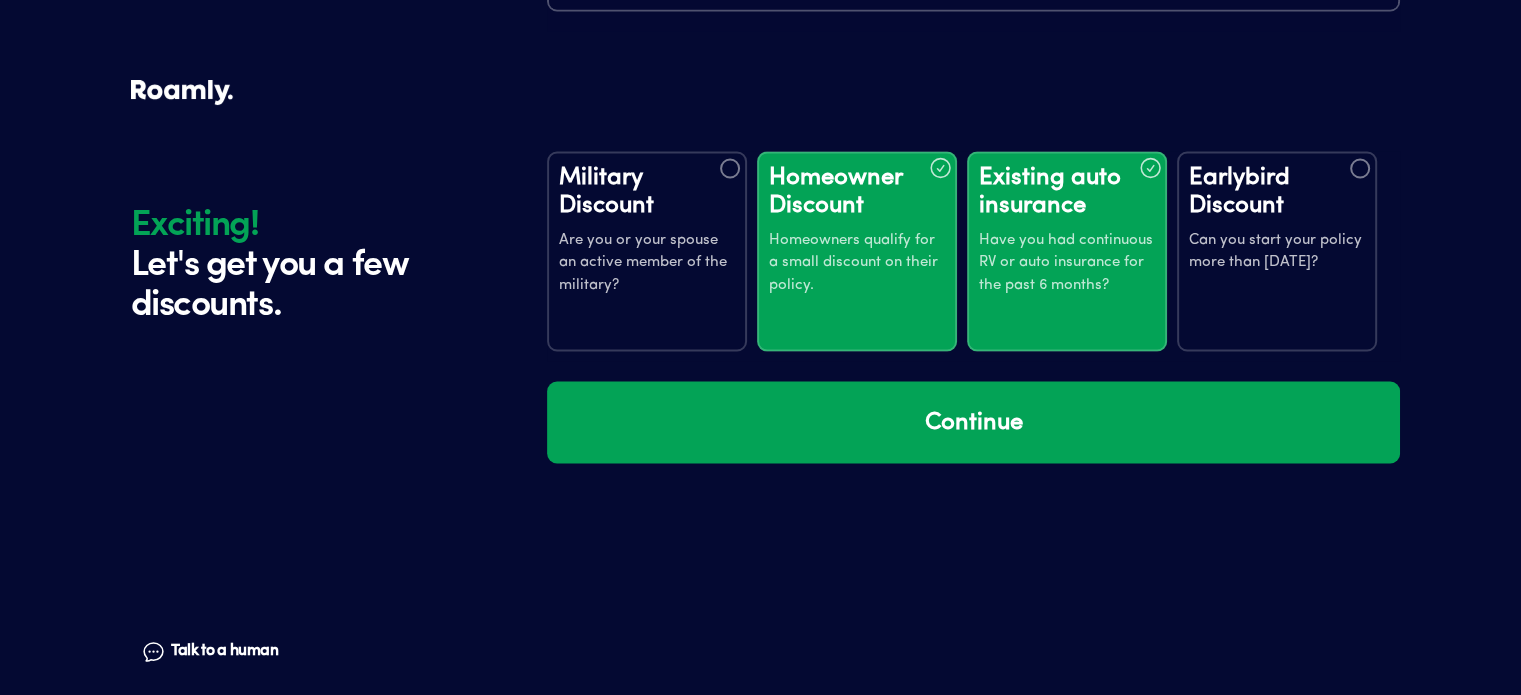 click at bounding box center (1360, 168) 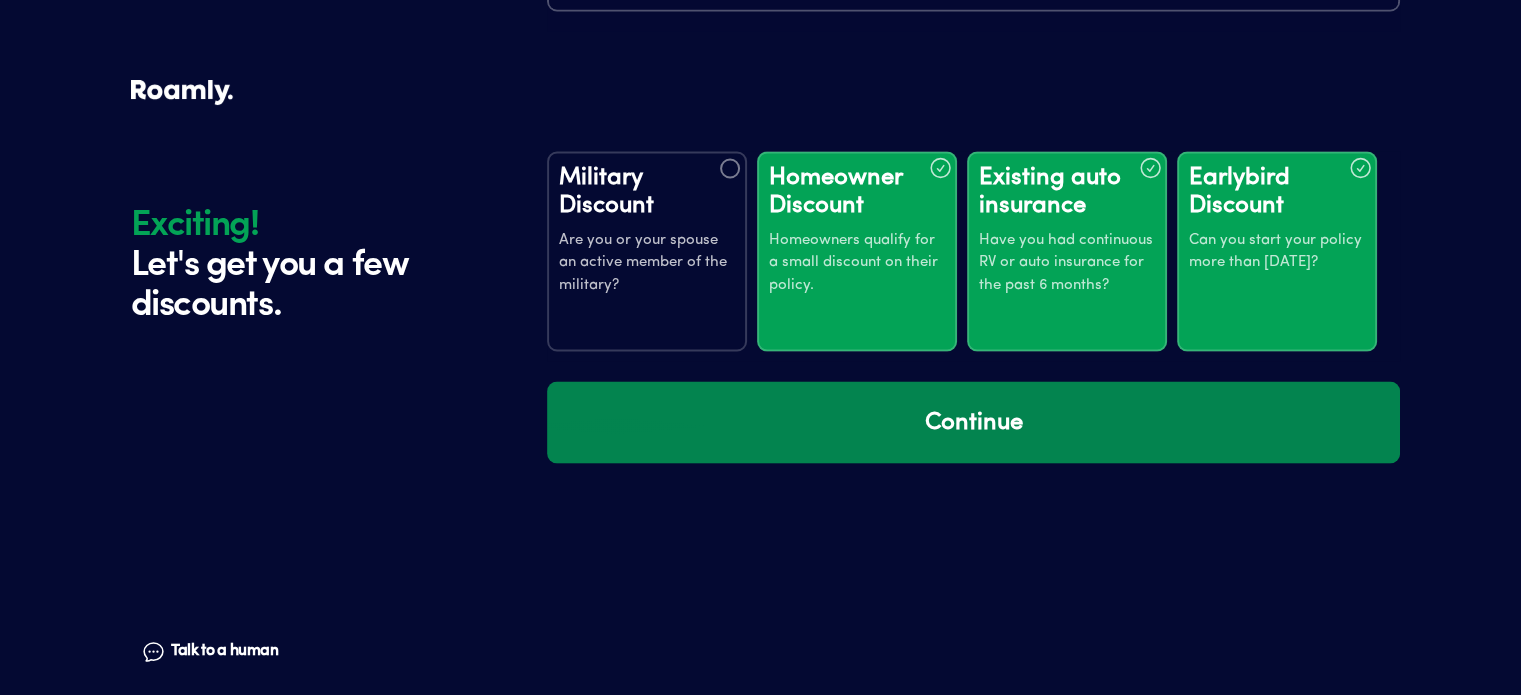 click on "Continue" at bounding box center [973, 422] 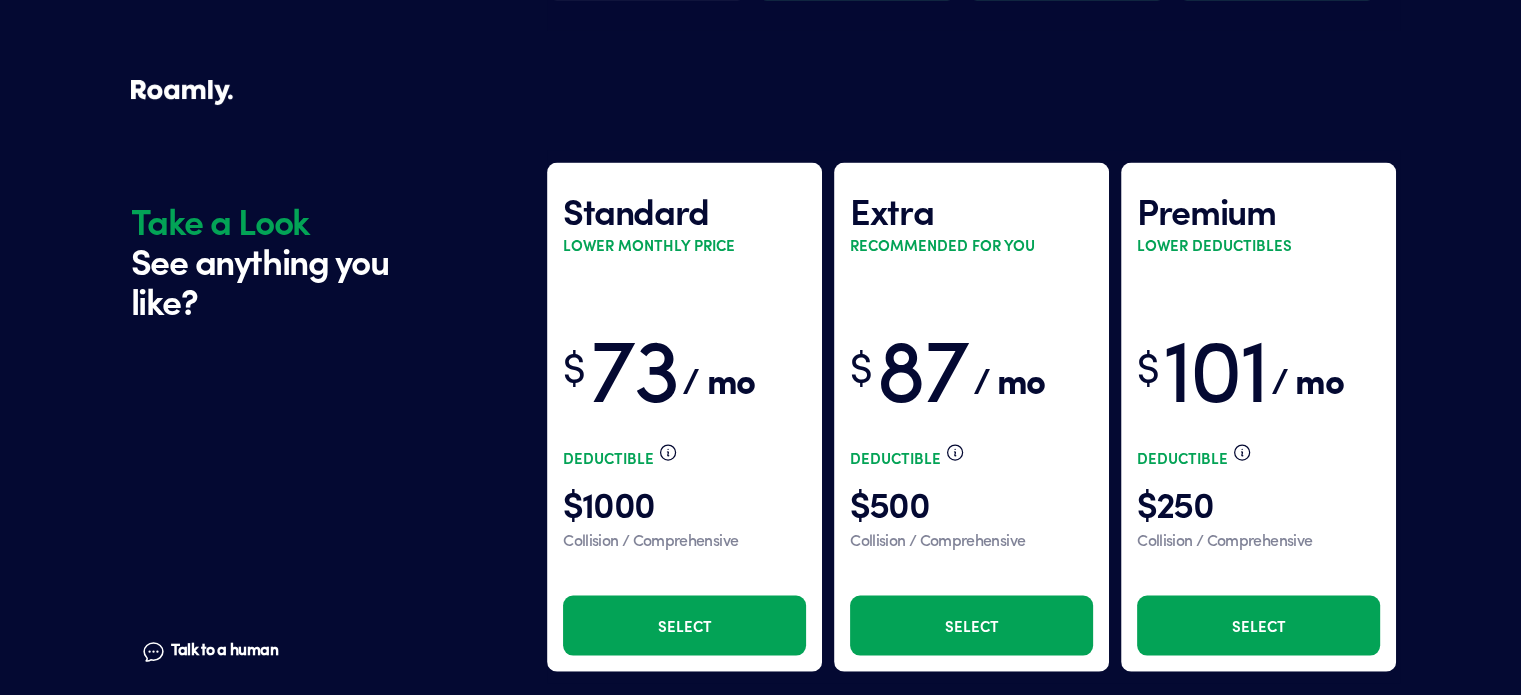 scroll, scrollTop: 4102, scrollLeft: 0, axis: vertical 